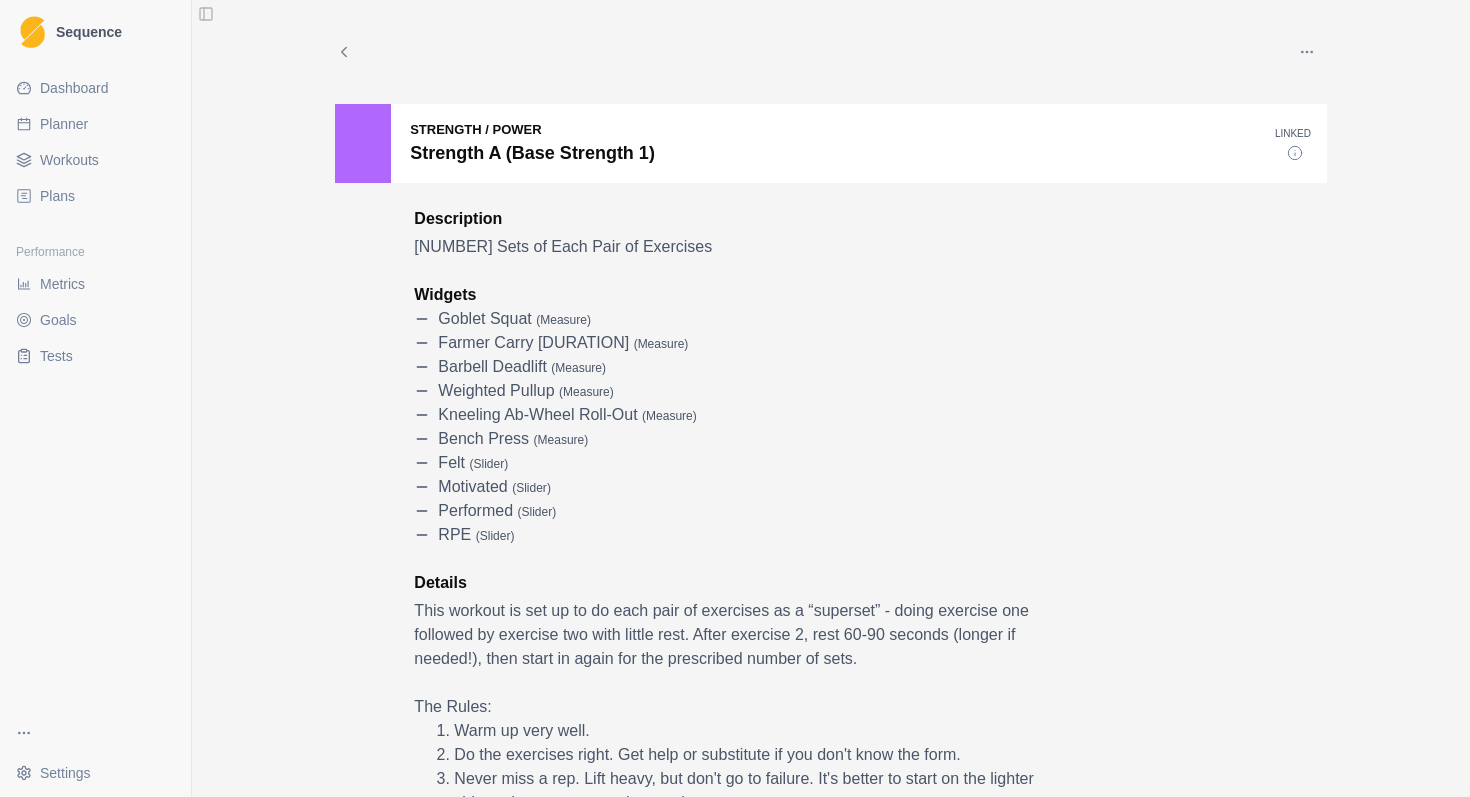 scroll, scrollTop: 0, scrollLeft: 0, axis: both 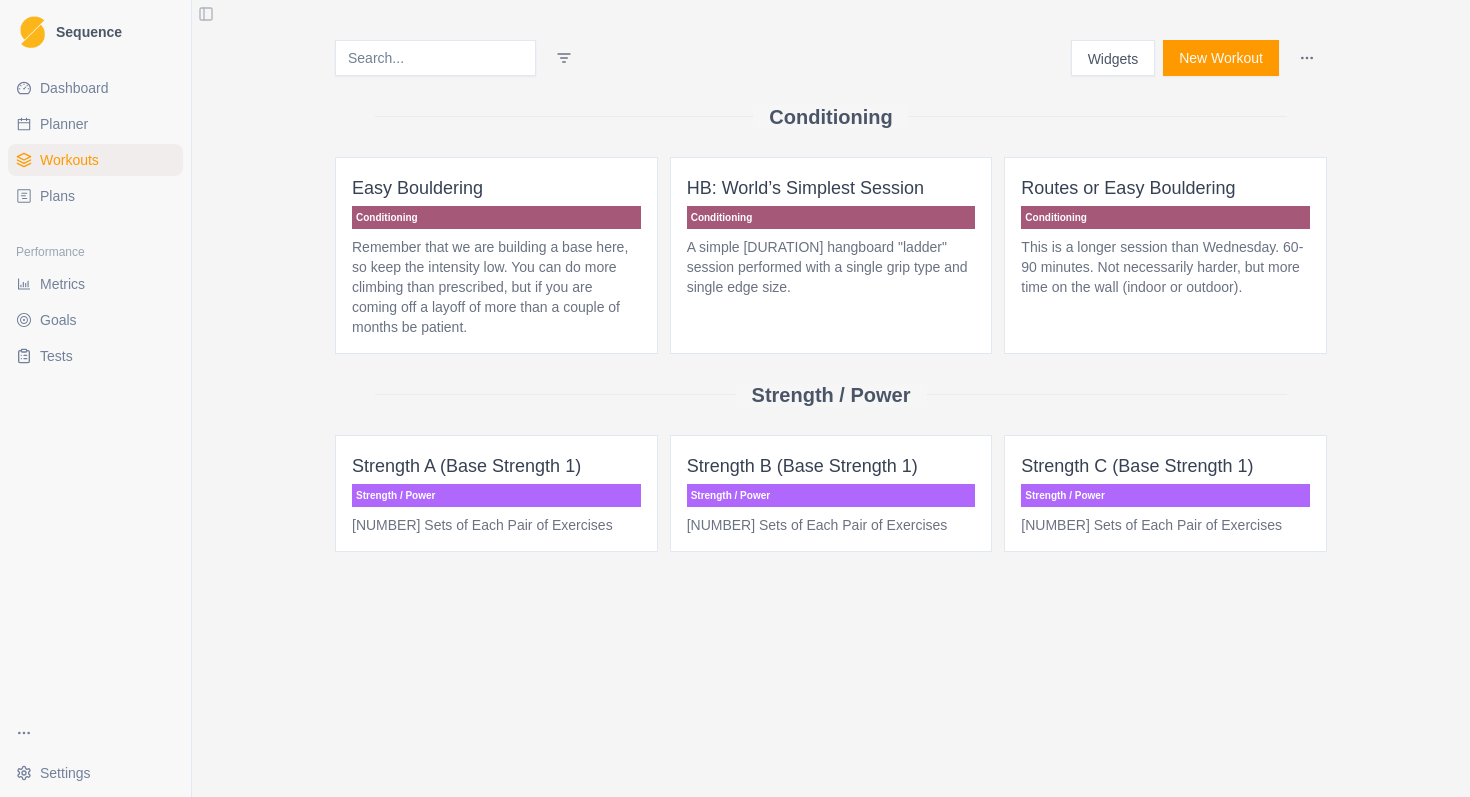 click on "Planner" at bounding box center (95, 124) 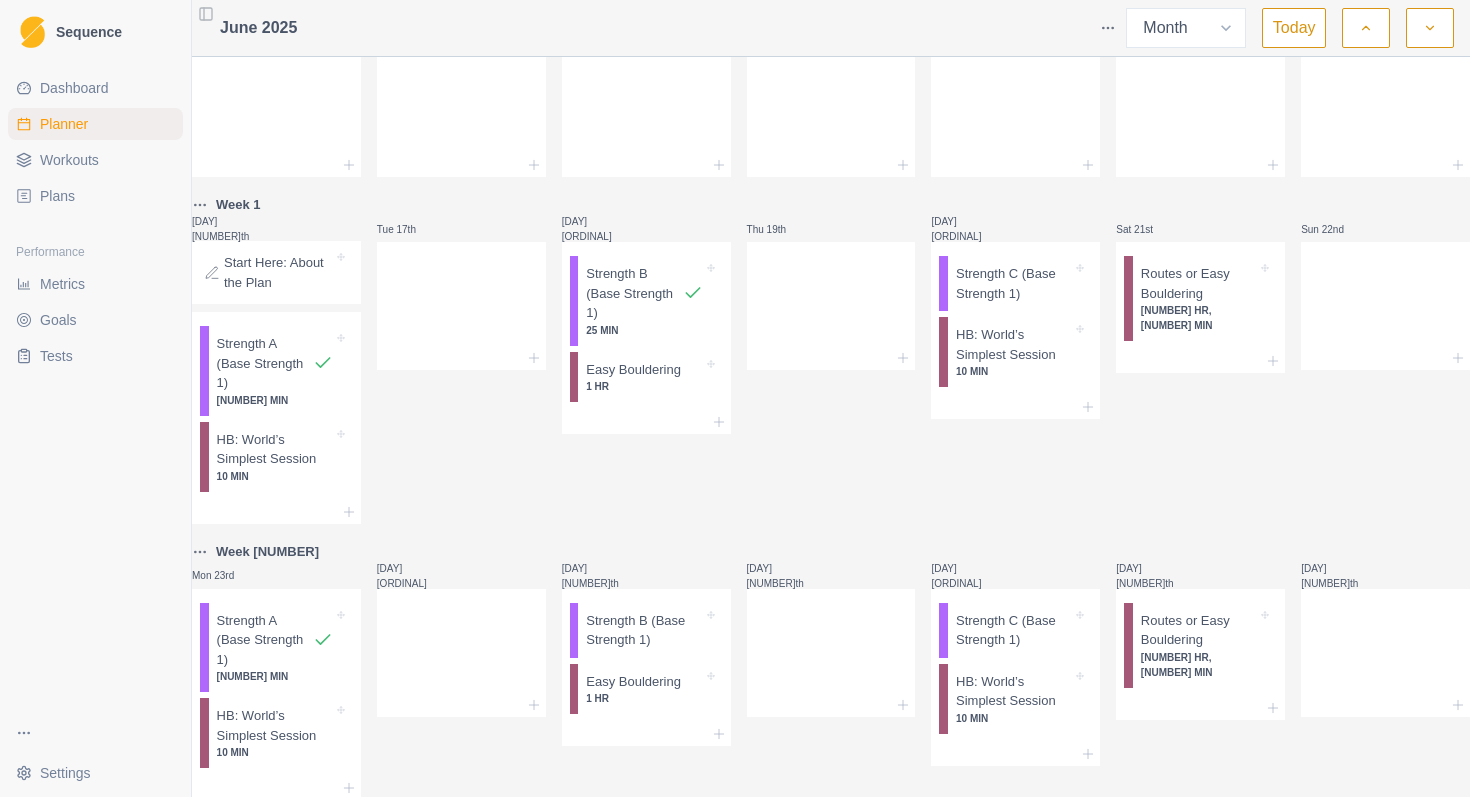 scroll, scrollTop: 458, scrollLeft: 0, axis: vertical 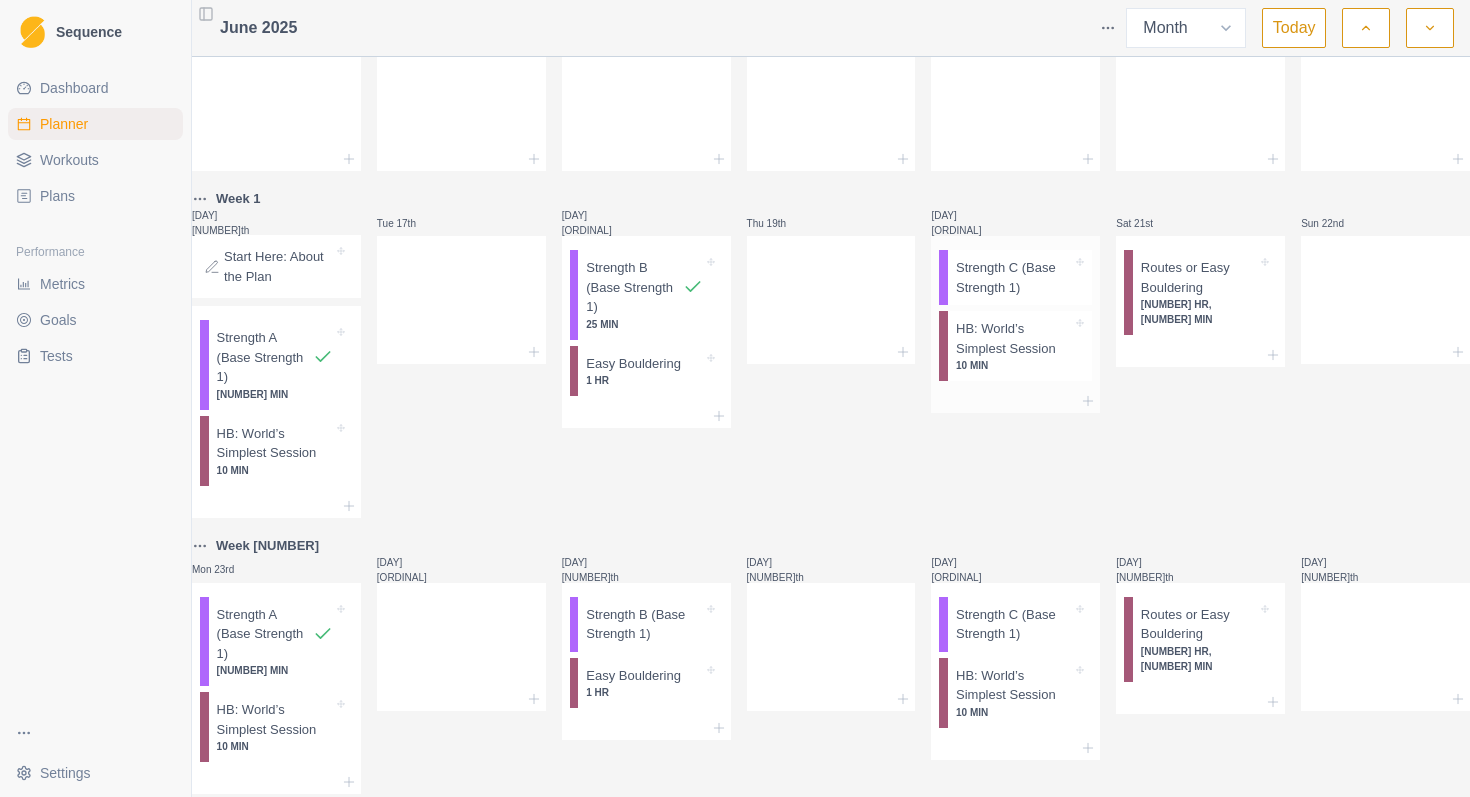 click on "Strength C (Base Strength 1)" at bounding box center (265, 357) 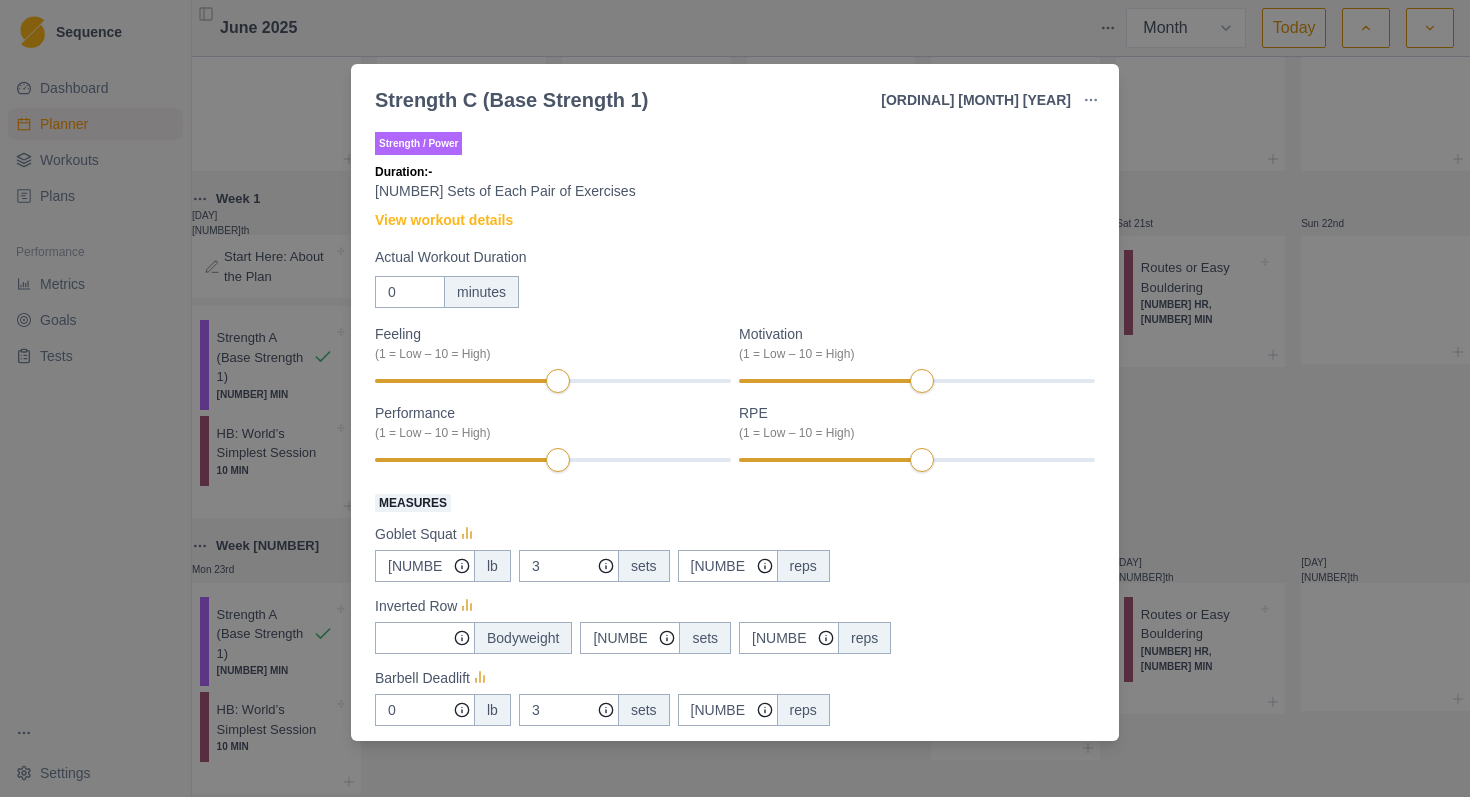 click on "Strength C (Base Strength 1) [ORDINAL] [MONTH] [YEAR] Link To Goal View Workout Metrics Edit Original Workout Reschedule Workout Remove From Schedule Strength / Power Duration:  - [NUMBER] Sets of Each Pair of Exercises View workout details Actual Workout Duration 0 minutes Feeling (1 = Low – 10 = High) Motivation (1 = Low – 10 = High) Performance (1 = Low – 10 = High) RPE (1 = Low – 10 = High) Measures Goblet Squat [WEIGHT] [UNIT] [NUMBER] sets [NUMBER] reps Inverted Row Bodyweight [NUMBER] sets [NUMBER] reps Barbell Deadlift [WEIGHT] [UNIT] [NUMBER] sets [NUMBER] reps Knees to elbows bodyweight [NUMBER] sets [NUMBER] reps Rack Carry [DURATION] lb Push Up bodyweight [NUMBER] sets [NUMBER] reps Training Notes View previous training notes Mark as Incomplete Complete Workout" at bounding box center [735, 398] 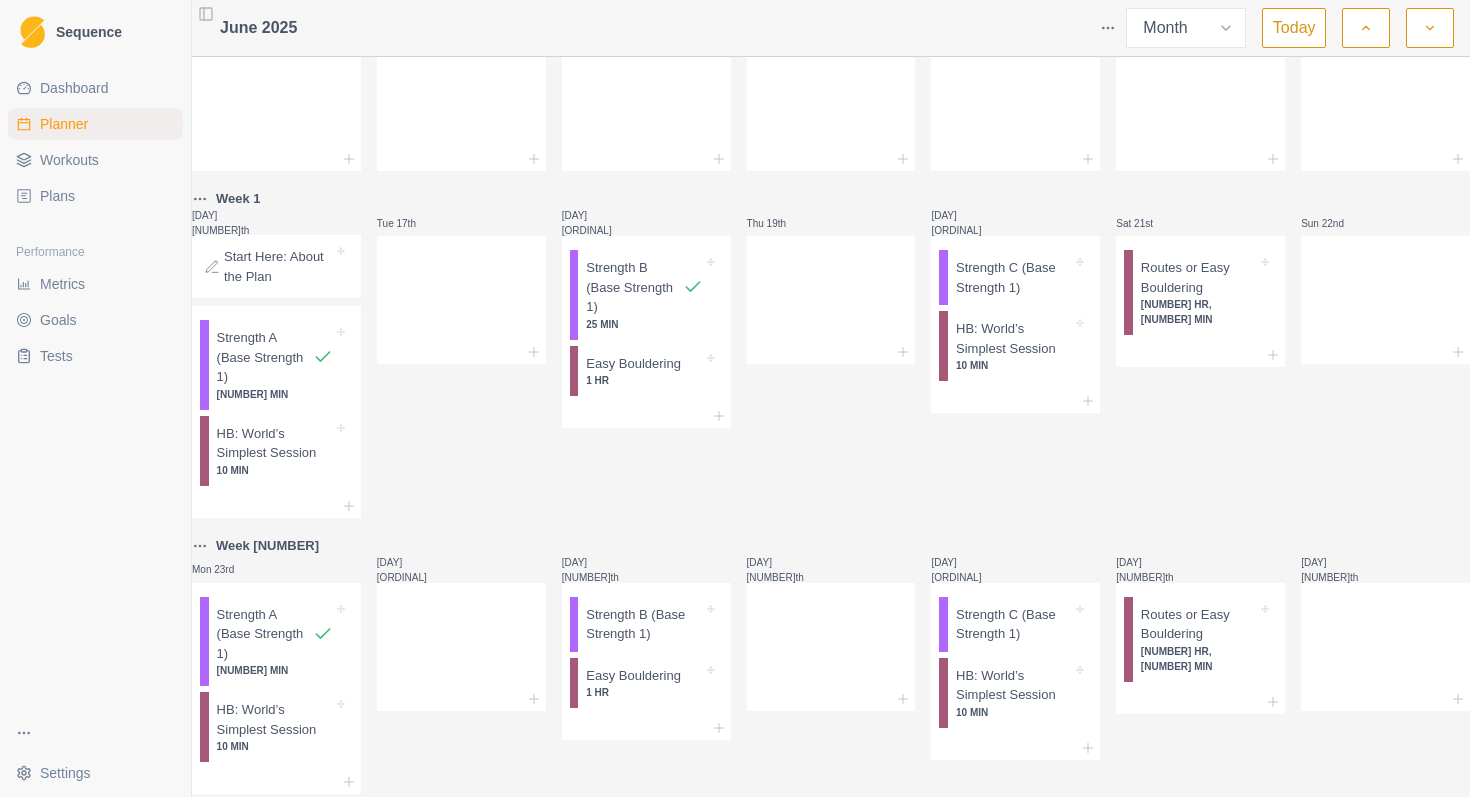 click on "Workouts" at bounding box center (69, 160) 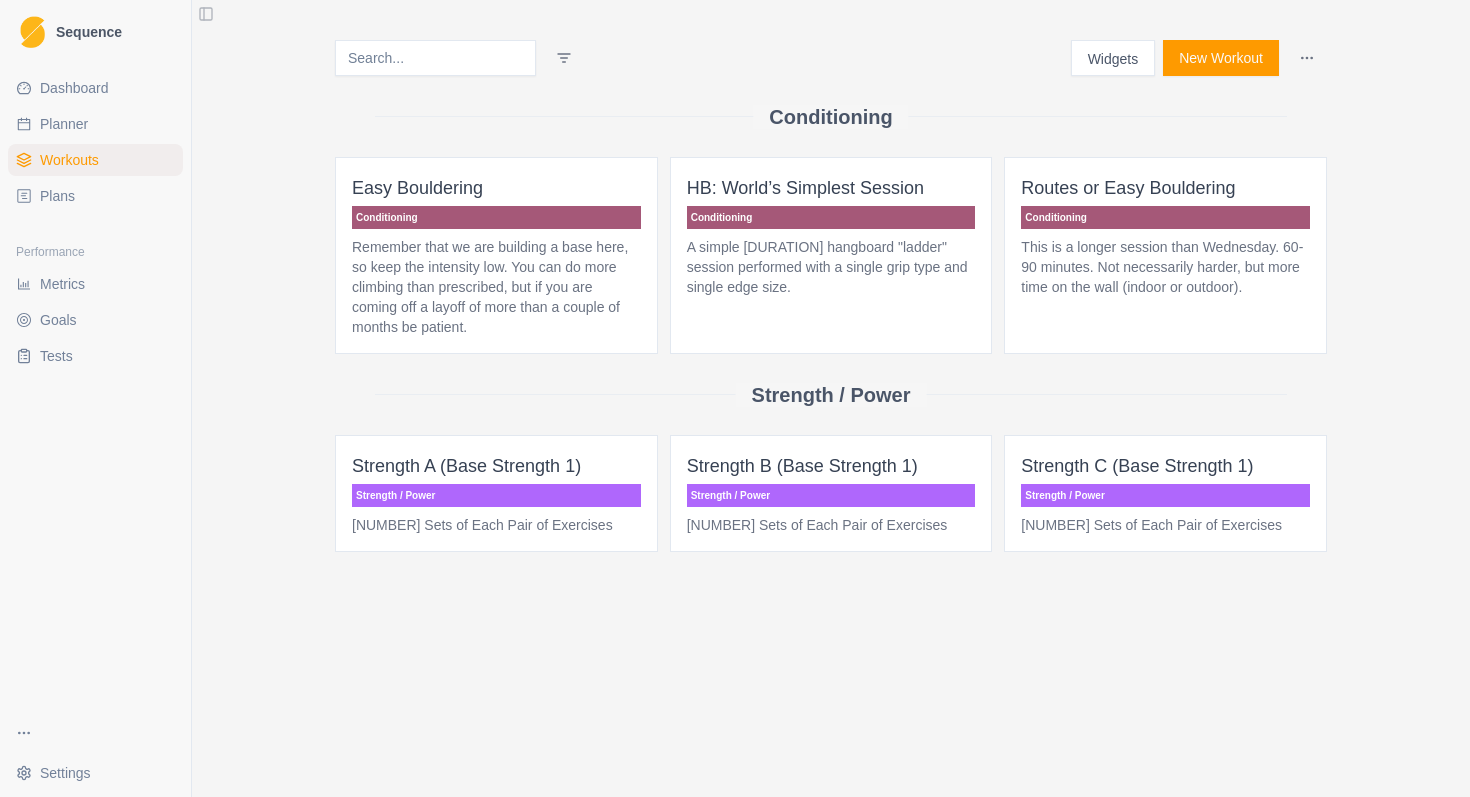 click on "Strength / Power" at bounding box center [496, 495] 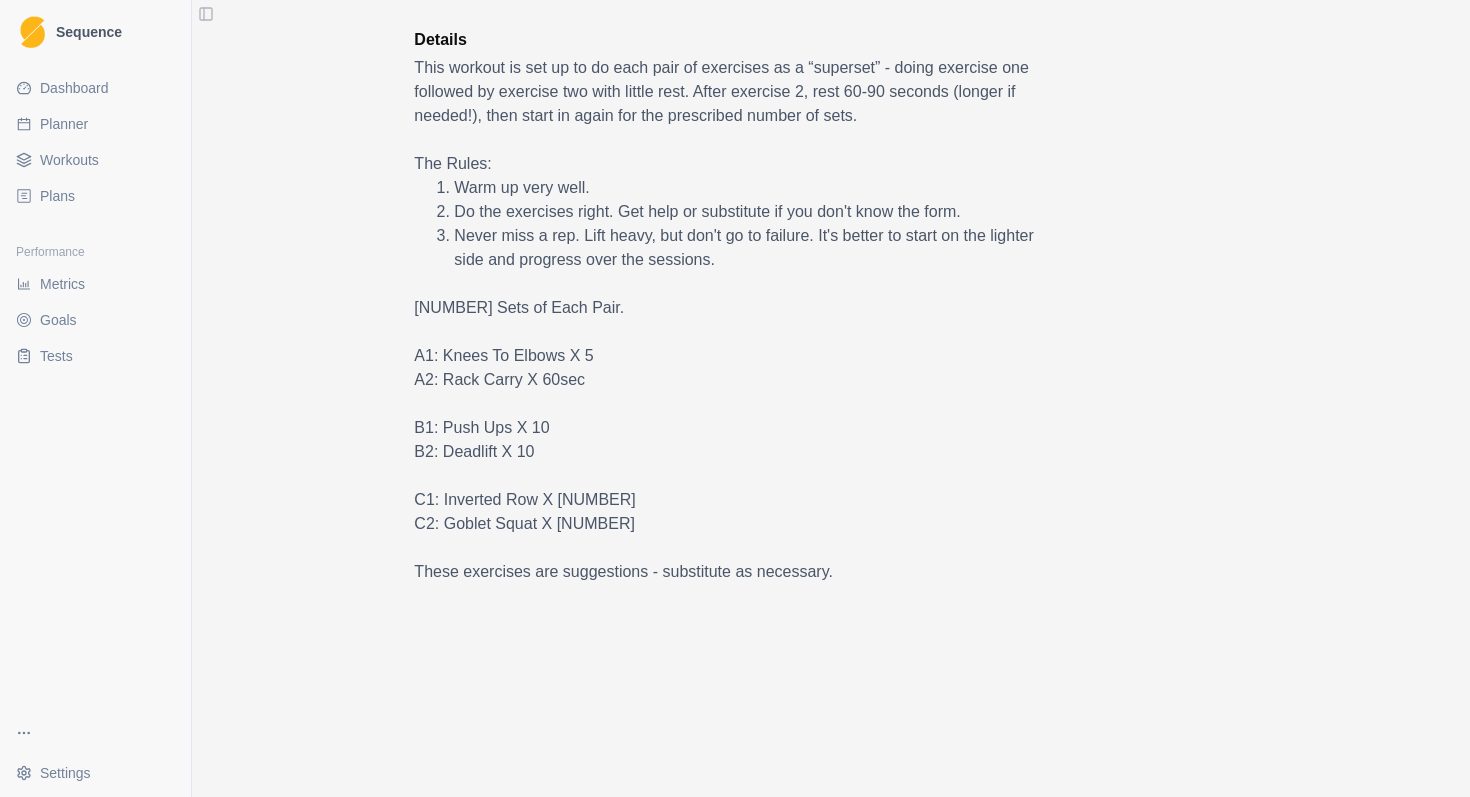 scroll, scrollTop: 782, scrollLeft: 0, axis: vertical 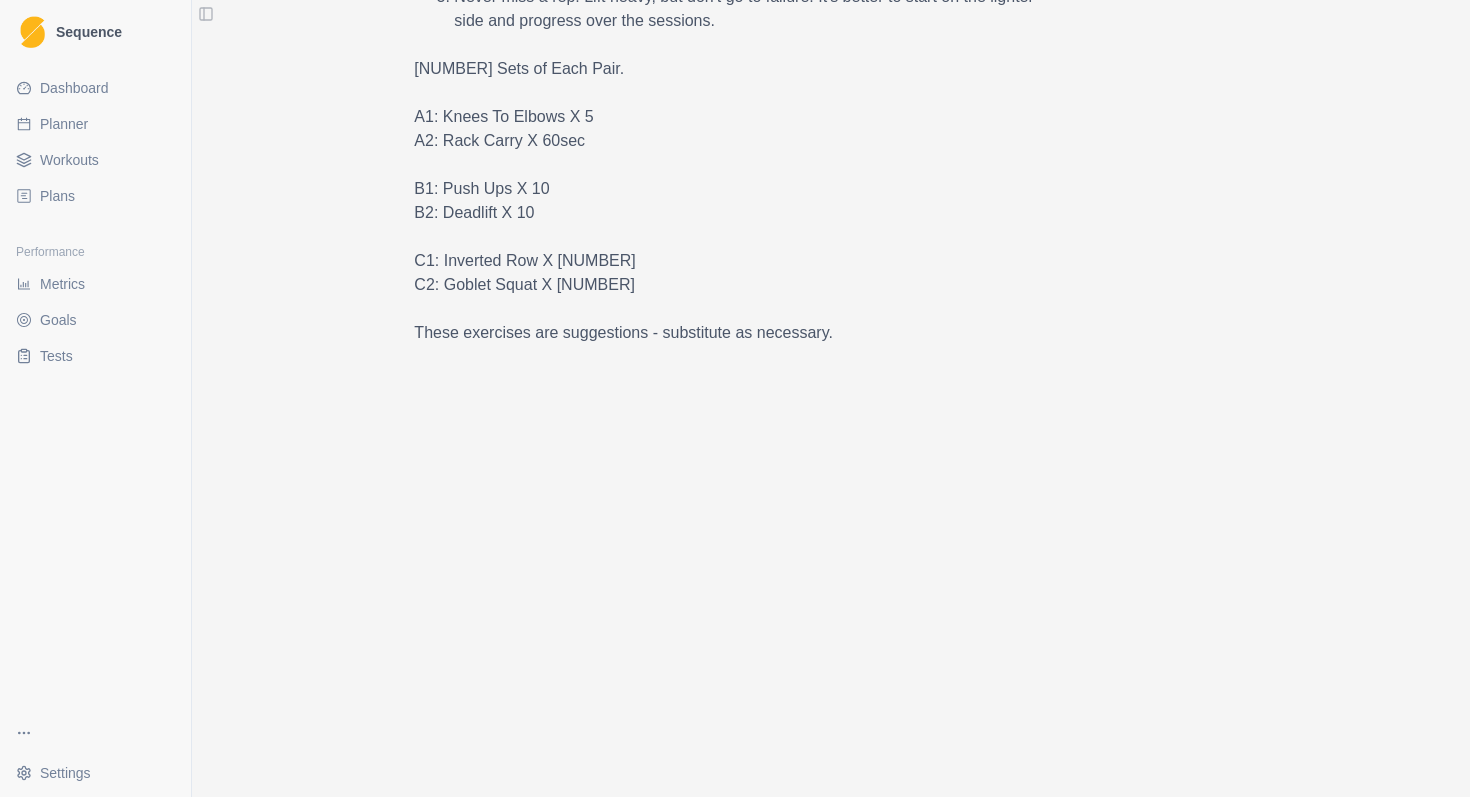 click on "Planner" at bounding box center [64, 124] 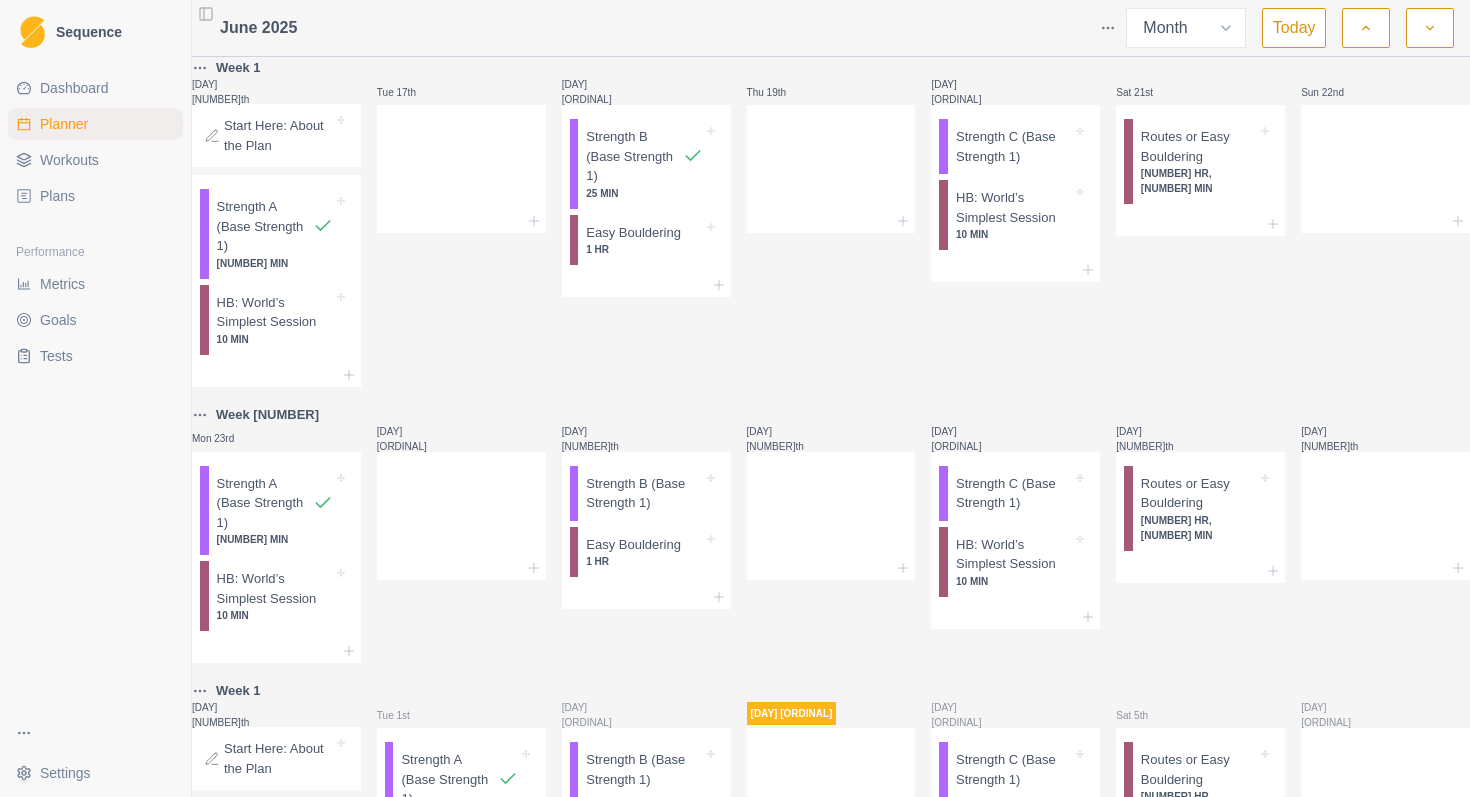 scroll, scrollTop: 795, scrollLeft: 0, axis: vertical 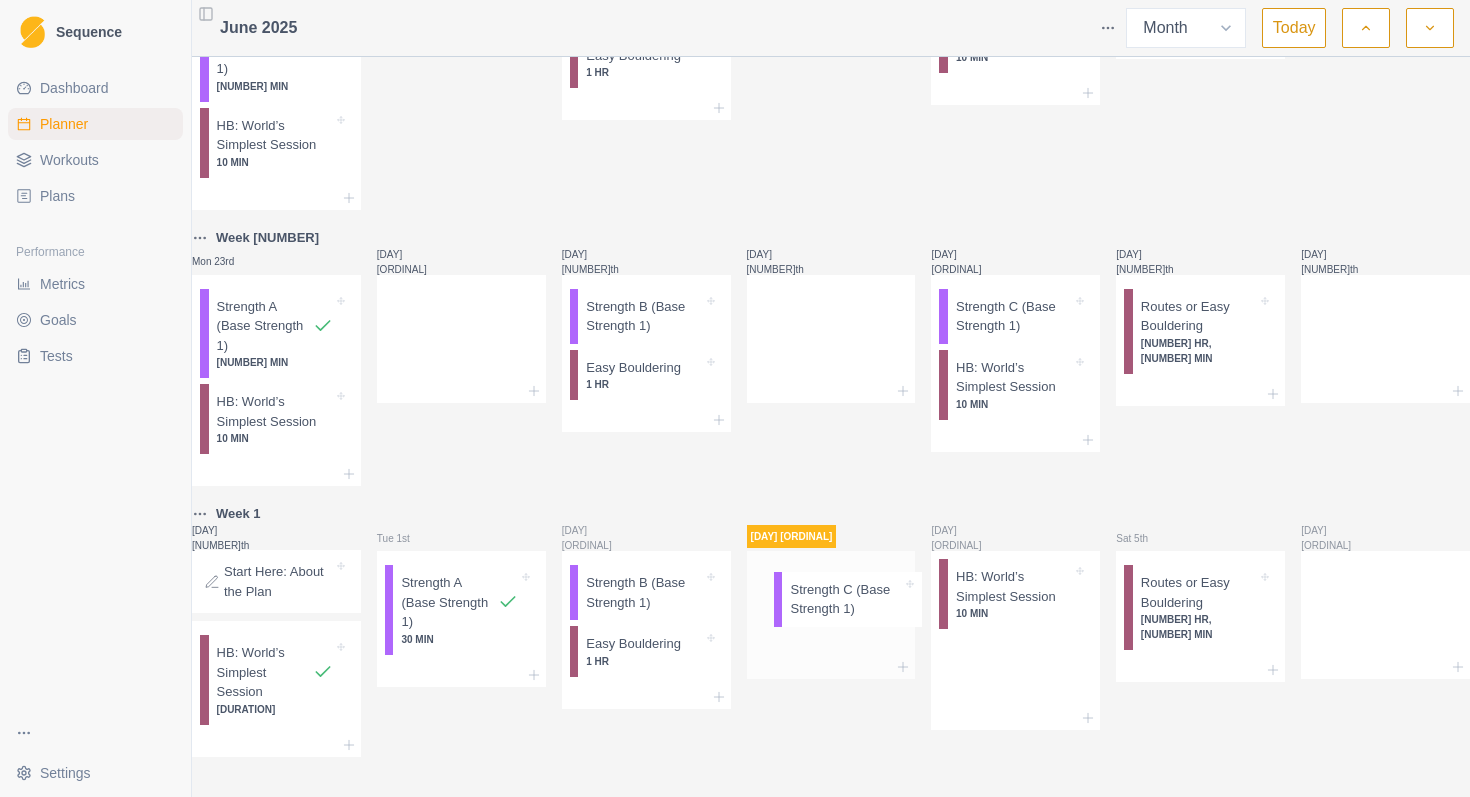 drag, startPoint x: 1014, startPoint y: 568, endPoint x: 839, endPoint y: 594, distance: 176.92088 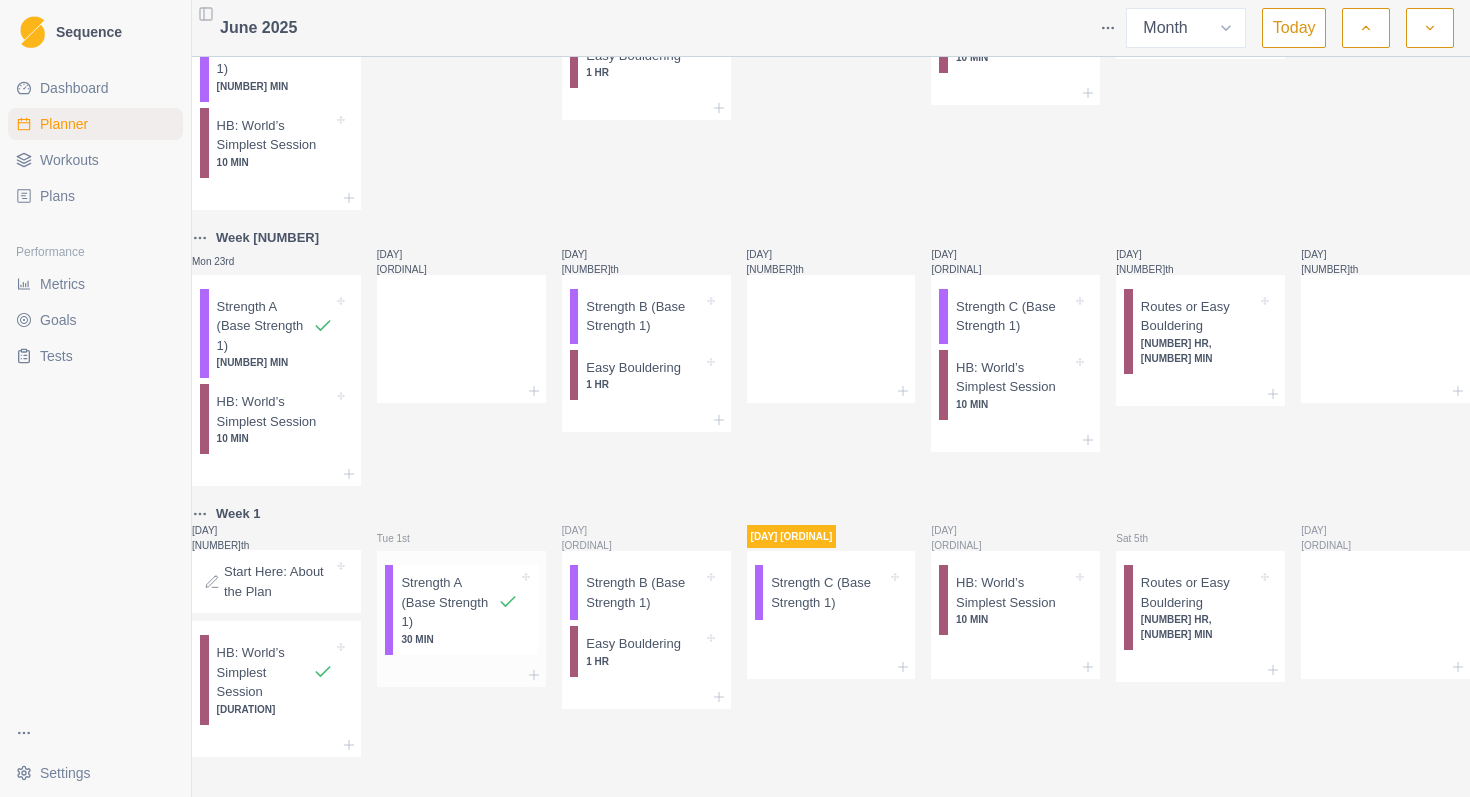 click on "Strength A (Base Strength 1)" at bounding box center [265, 49] 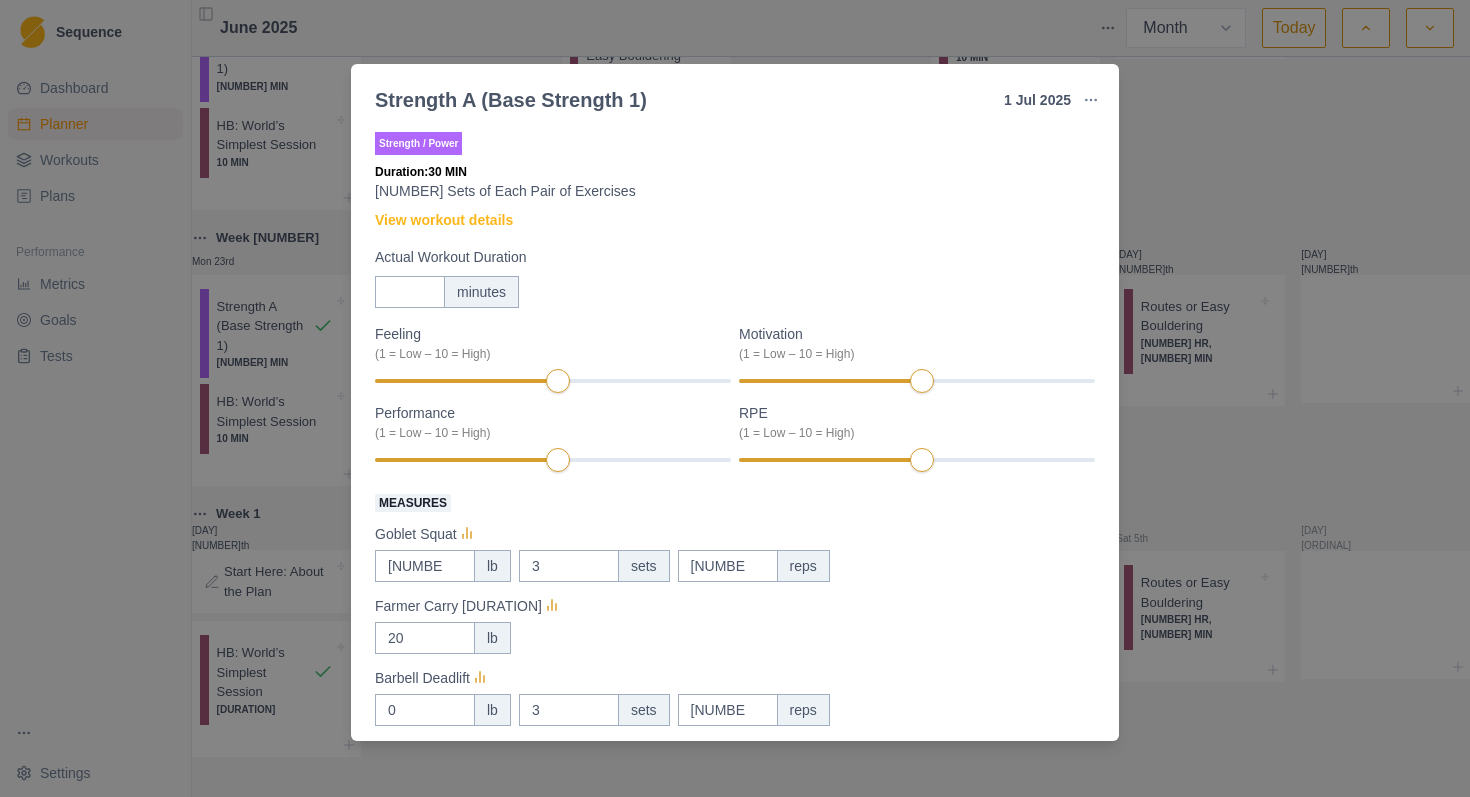 scroll, scrollTop: 455, scrollLeft: 0, axis: vertical 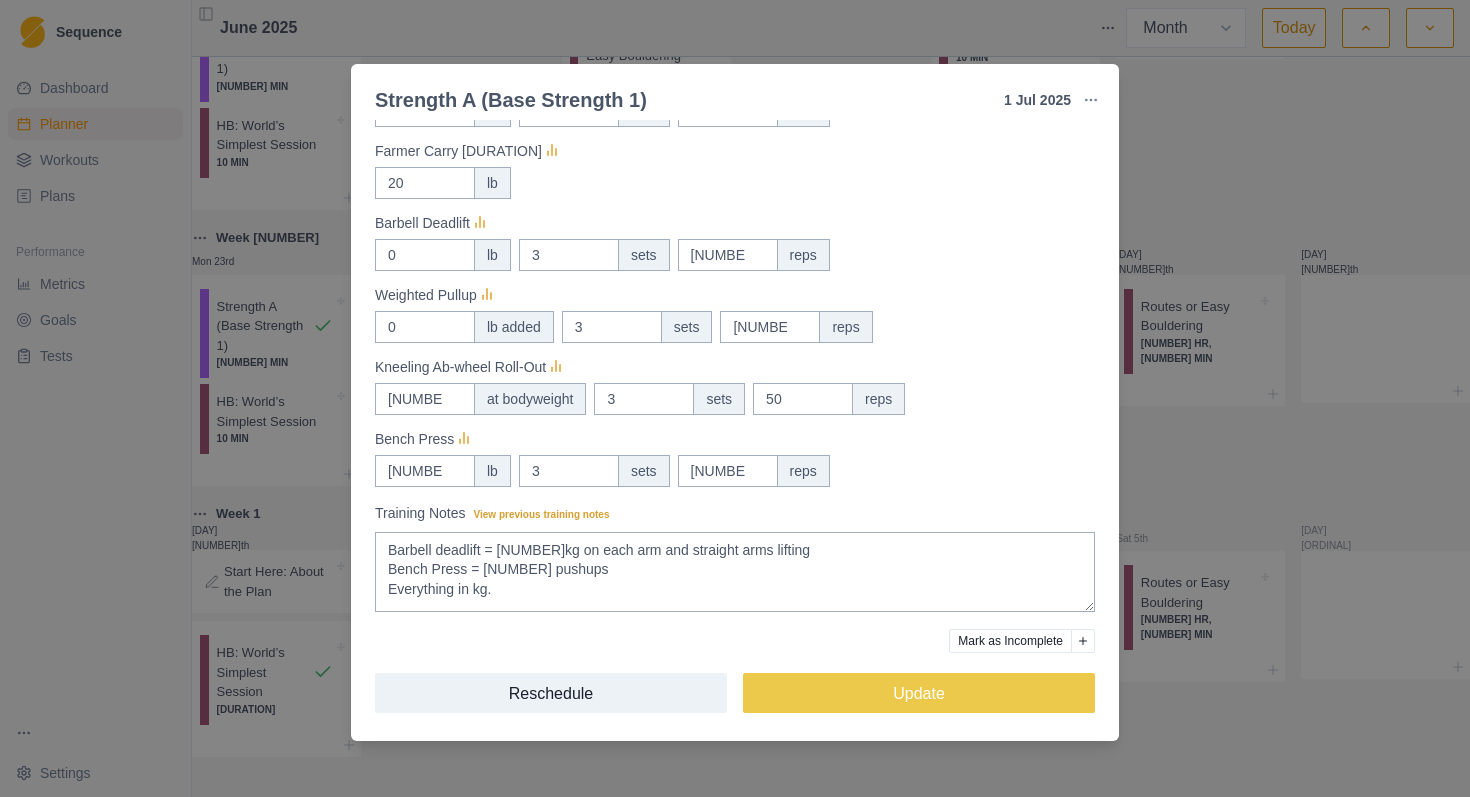 click on "Strength A (Base Strength 1) 1 Jul 2025 Link To Goal View Workout Metrics Edit Original Workout Reschedule Workout Remove From Schedule Strength / Power Duration:  30 MIN 3 Sets of Each Pair of Exercises View workout details Actual Workout Duration 30 minutes Feeling (1 = Low – 10 = High) Motivation (1 = Low – 10 = High) Performance (1 = Low – 10 = High) RPE (1 = Low – 10 = High) Measures Goblet Squat 10 lb 3 sets 10 reps Farmer Carry 60s 20 lb Barbell Deadlift 0 lb 3 sets 10 reps Weighted Pullup 0 lb added 3 sets 5 reps Kneeling Ab-wheel  Roll-Out 5 at bodyweight 3 sets 50 reps Bench Press 10 lb 3 sets 10 reps Training Notes View previous training notes Barbell deadlift = 2.5kg on each arm and straight arms lifting
Bench Press = 10 pushups
Everything in kg.
Almost died on the pullups, only did 4 reps for the last set.
Mark as Incomplete Reschedule Update" at bounding box center (735, 398) 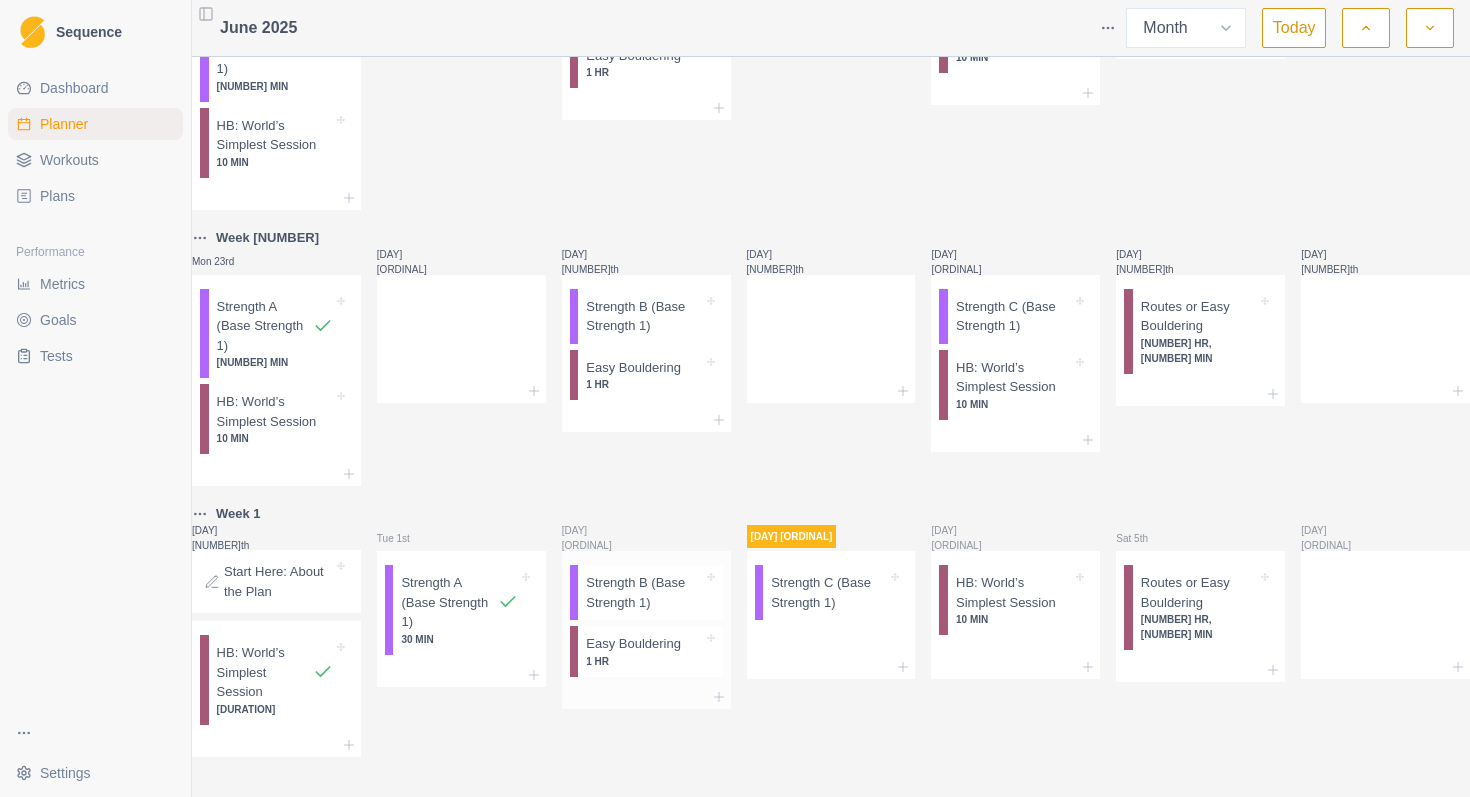 click on "Strength B (Base Strength 1)" at bounding box center (265, 49) 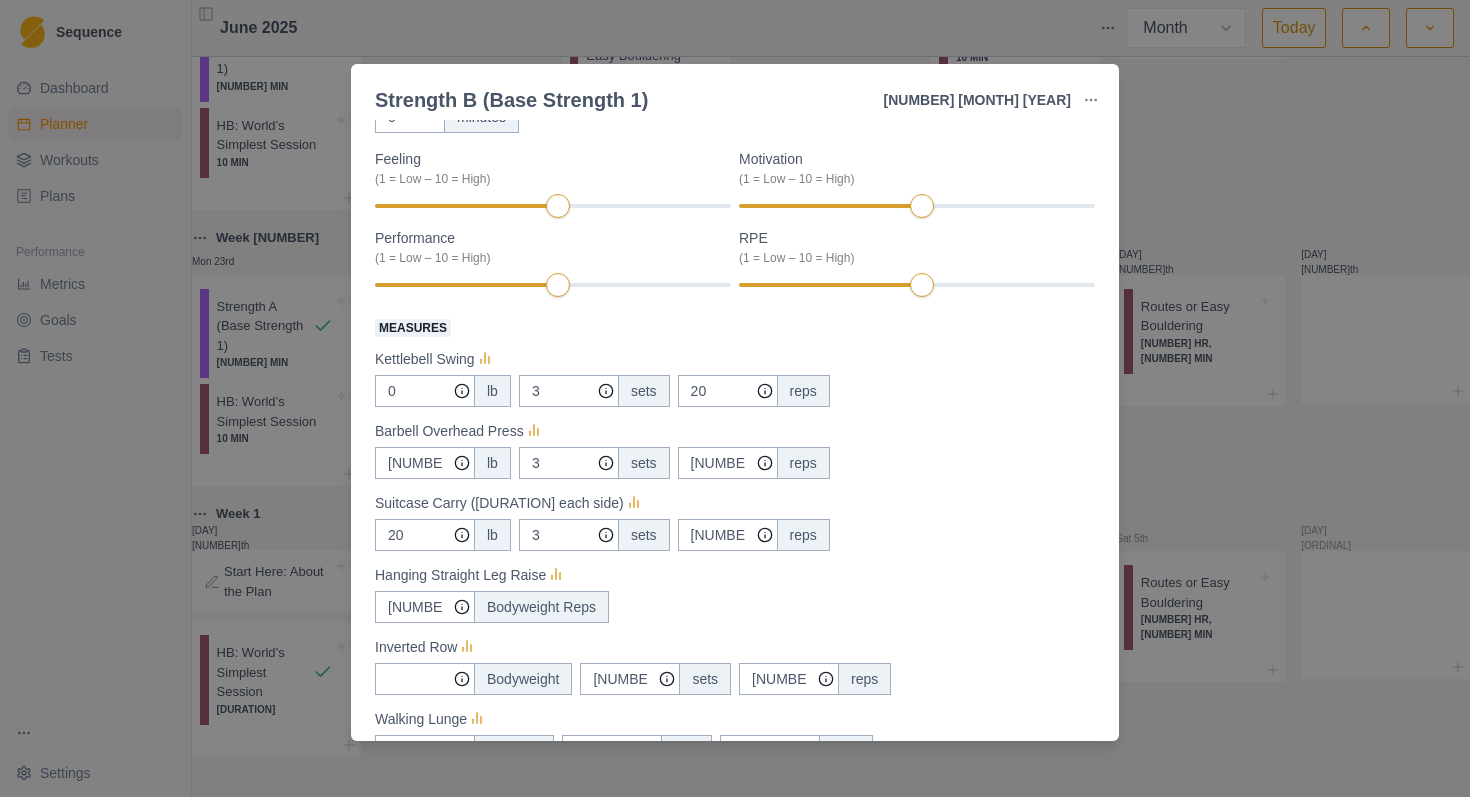 scroll, scrollTop: 455, scrollLeft: 0, axis: vertical 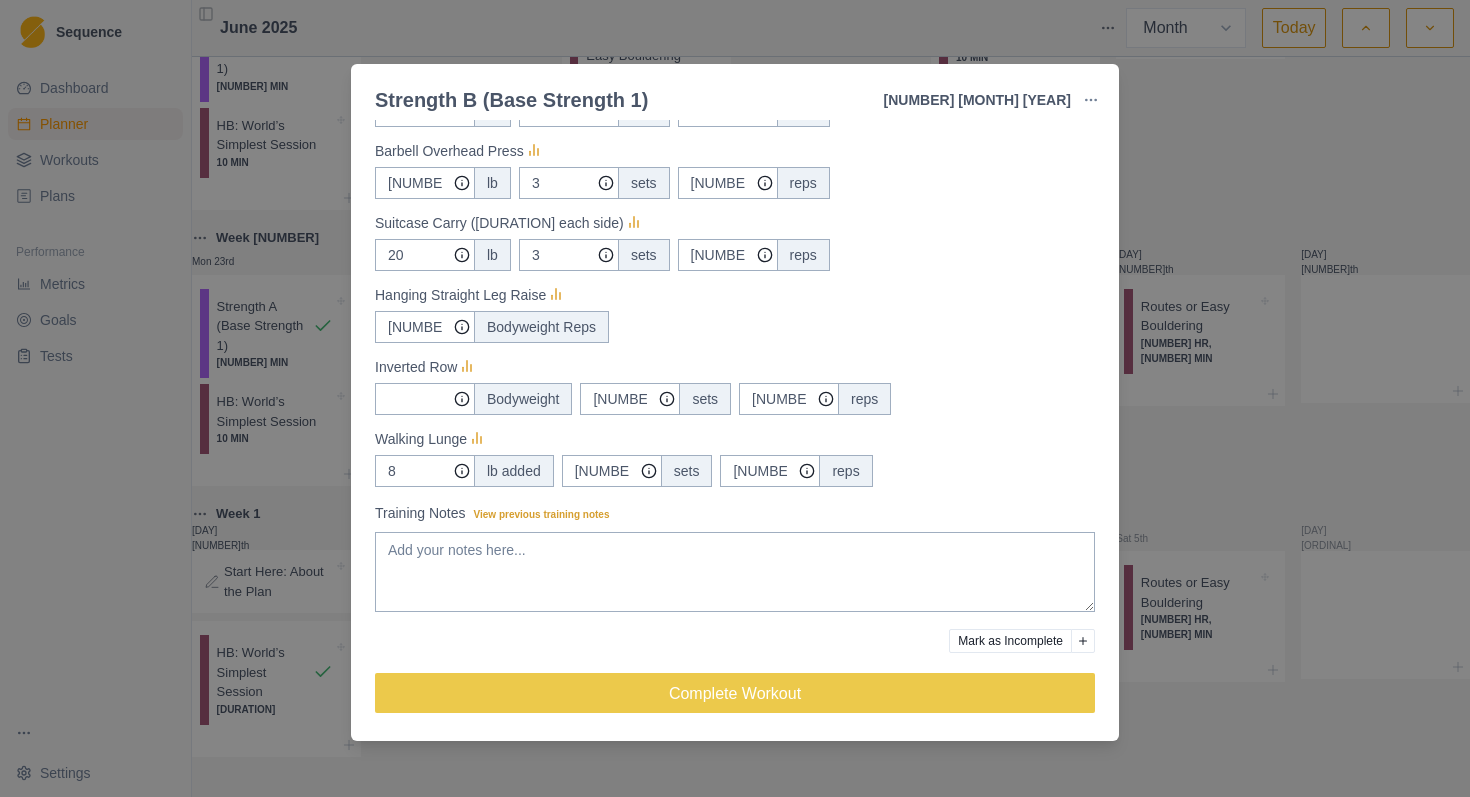 click on "Strength B (Base Strength 1) [DATE] Link To Goal View Workout Metrics Edit Original Workout Reschedule Workout Remove From Schedule Strength / Power Duration:  - 3 Sets of Each Pair of Exercises
View workout details Actual Workout Duration 0 minutes Feeling (1 = Low – 10 = High) Motivation (1 = Low – 10 = High) Performance (1 = Low – 10 = High) RPE (1 = Low – 10 = High) Measures Kettlebell Swing 0 lb 3 sets 20 reps Barbell Overhead Press 10 lb 3 sets 10 reps Suitcase Carry (30s each side) 20 lb 3 sets 30 reps Hanging Straight Leg Raise 10 Bodyweight Reps Inverted Row Bodyweight 1 sets 5 reps Walking Lunge 8 lb added 1 sets 5 reps Training Notes View previous training notes Mark as Incomplete Complete Workout" at bounding box center [735, 398] 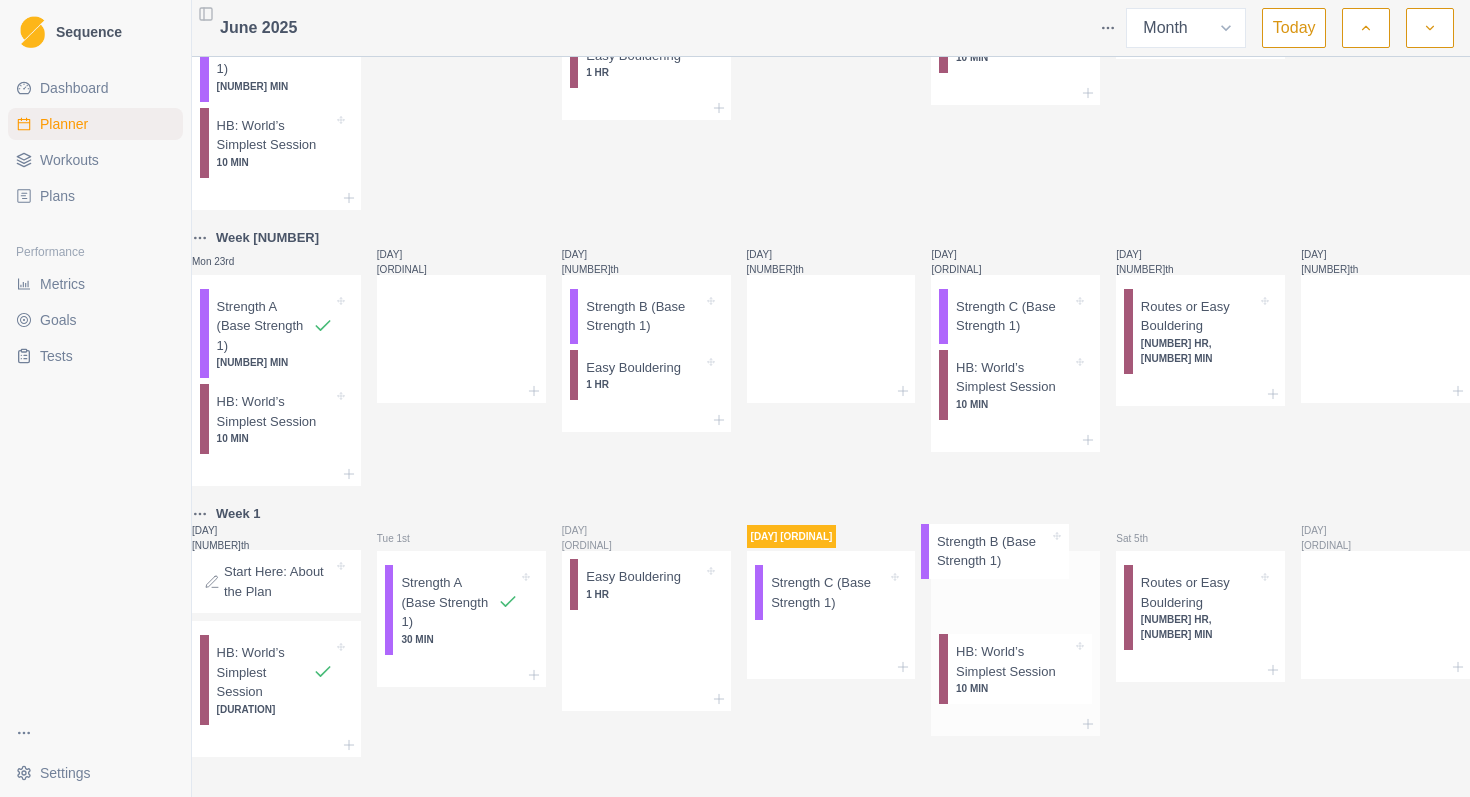 drag, startPoint x: 649, startPoint y: 576, endPoint x: 1008, endPoint y: 556, distance: 359.55667 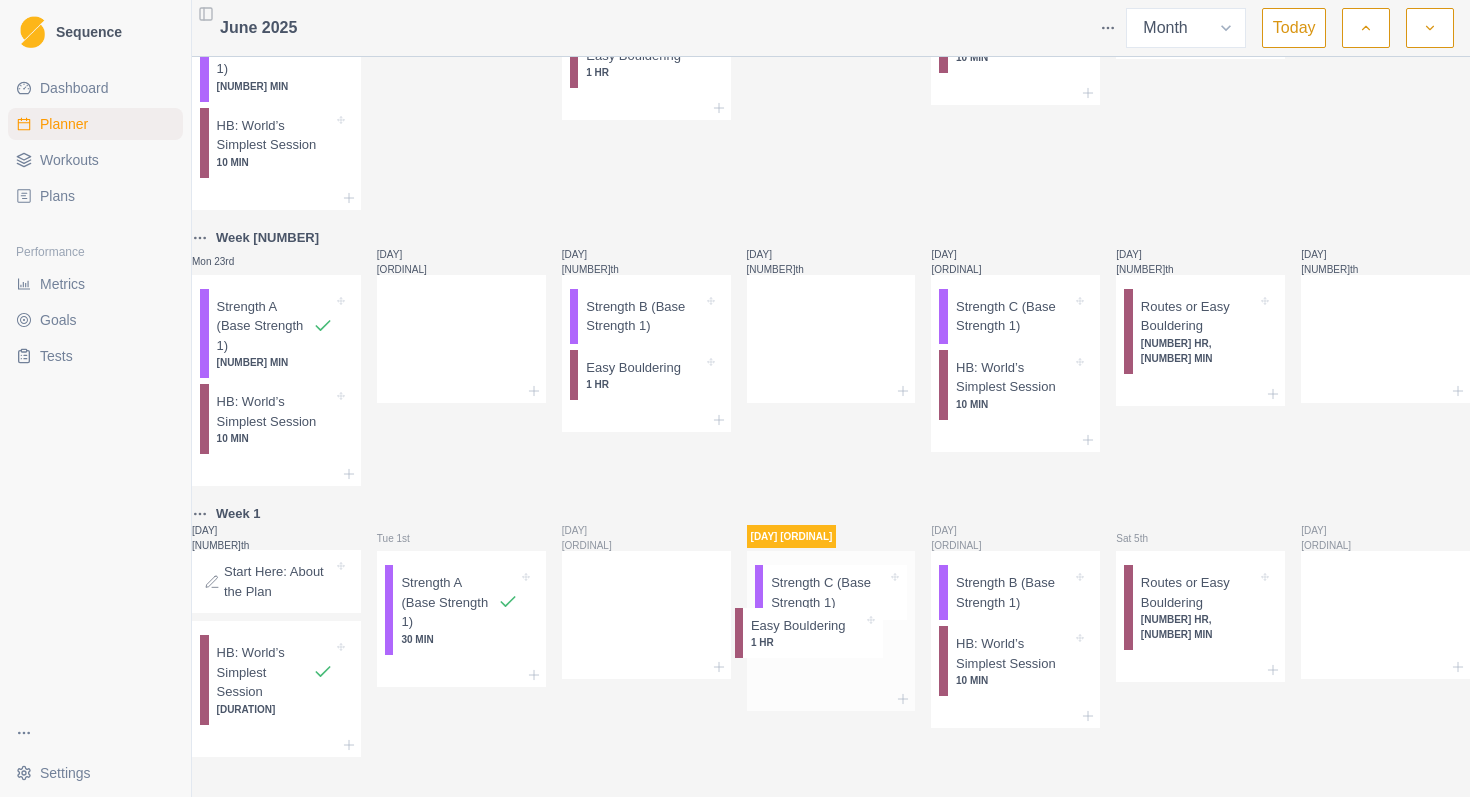 drag, startPoint x: 660, startPoint y: 583, endPoint x: 825, endPoint y: 647, distance: 176.9774 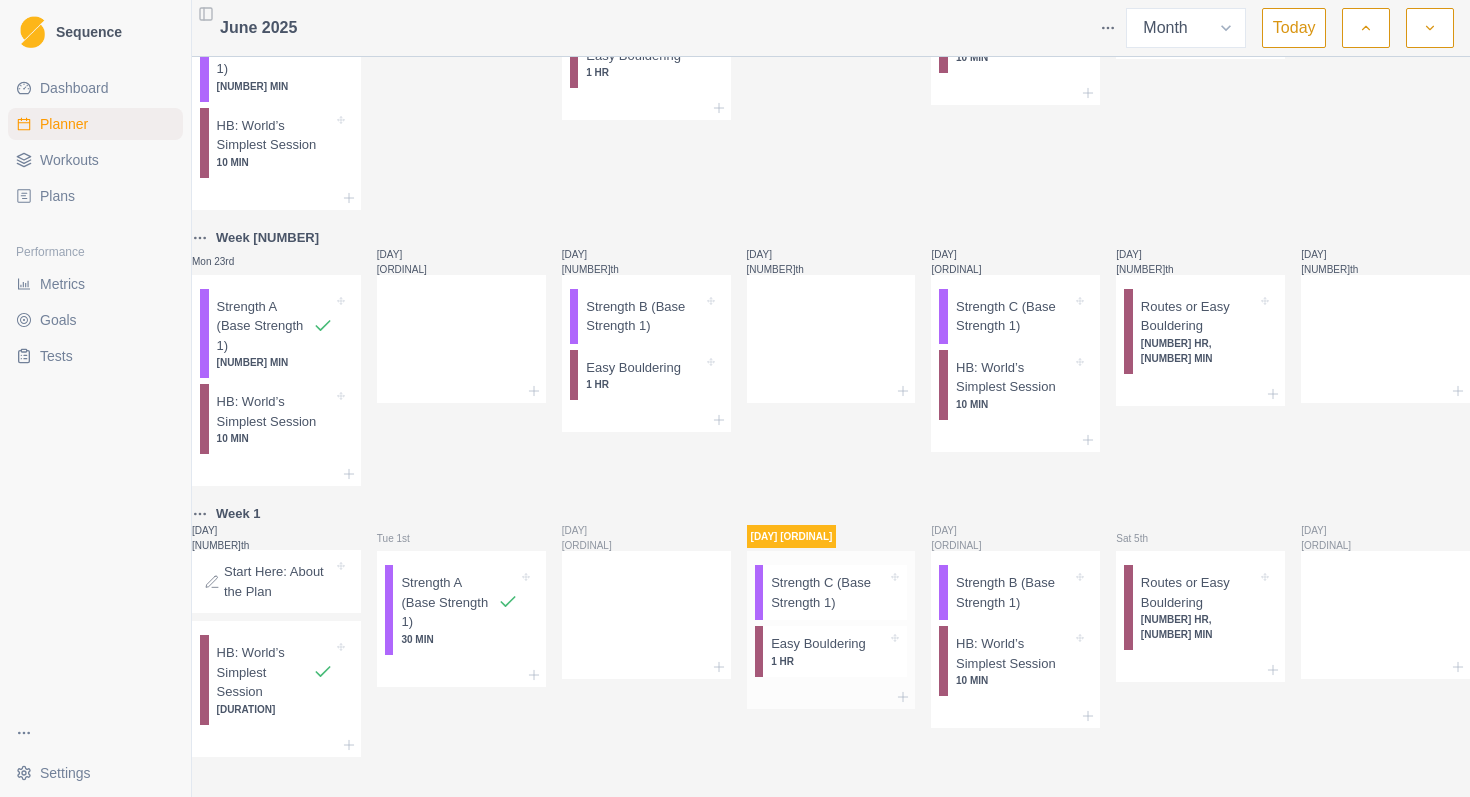 click on "Strength C (Base Strength 1)" at bounding box center (265, 49) 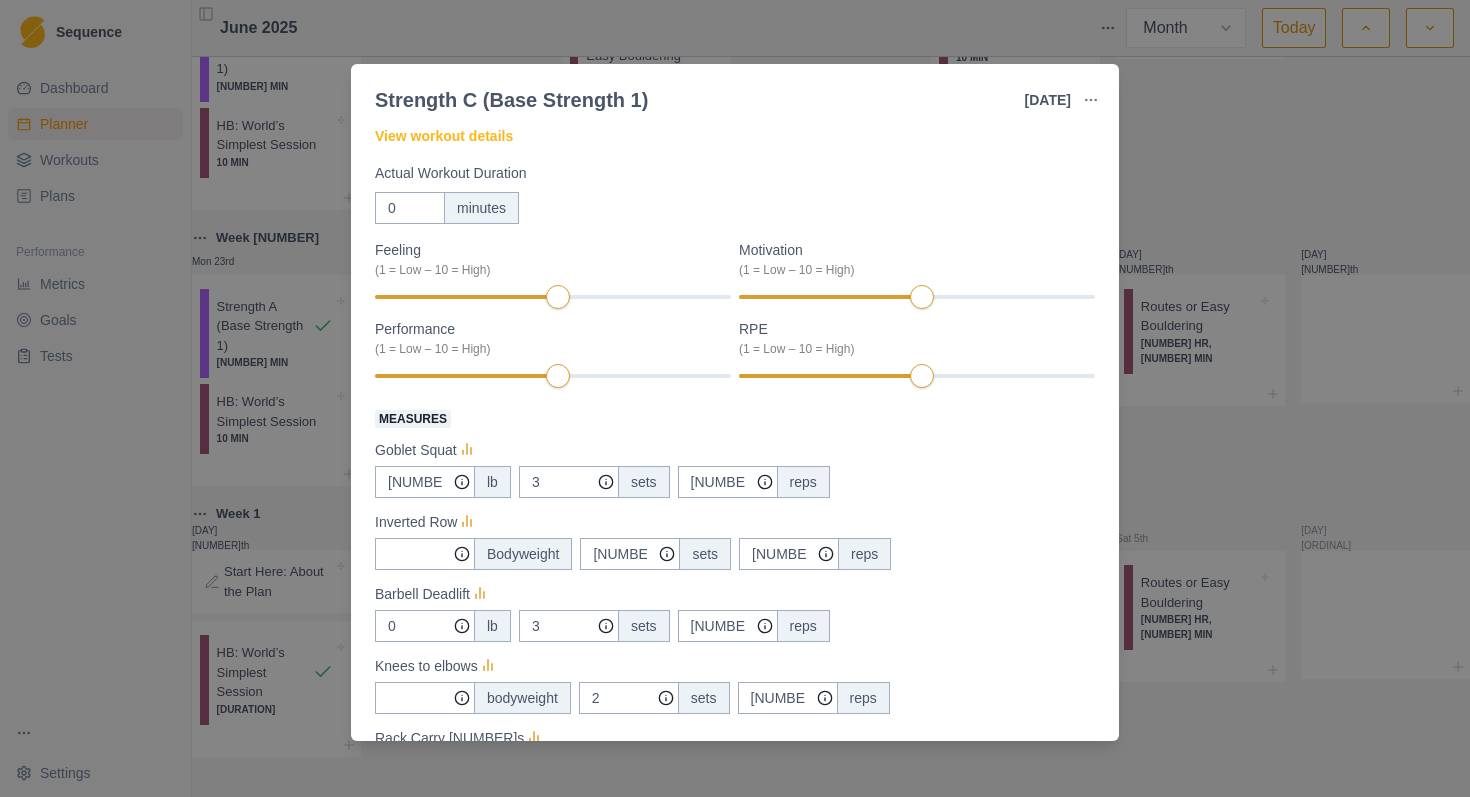 scroll, scrollTop: 87, scrollLeft: 0, axis: vertical 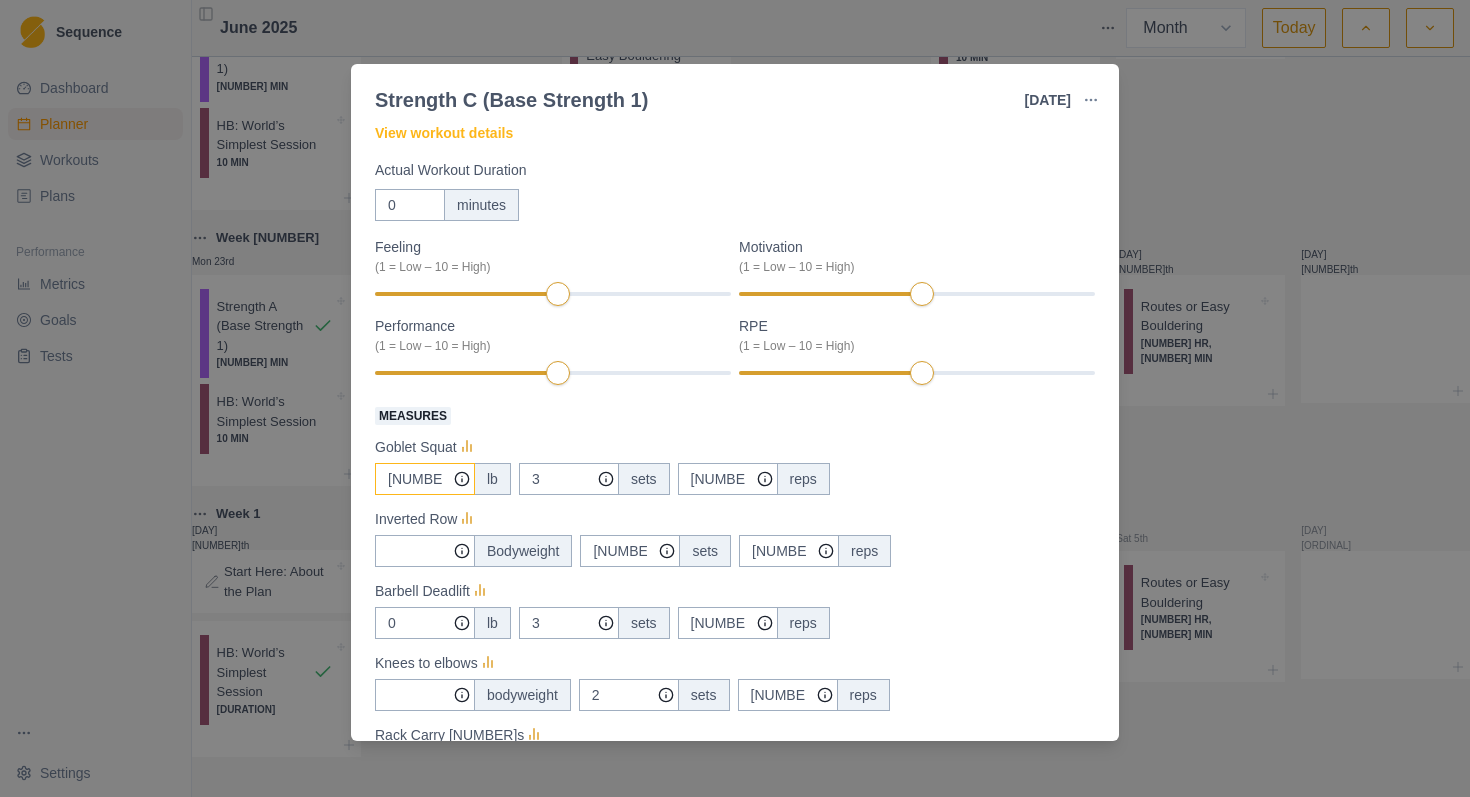 click on "[NUMBER]" at bounding box center (425, 479) 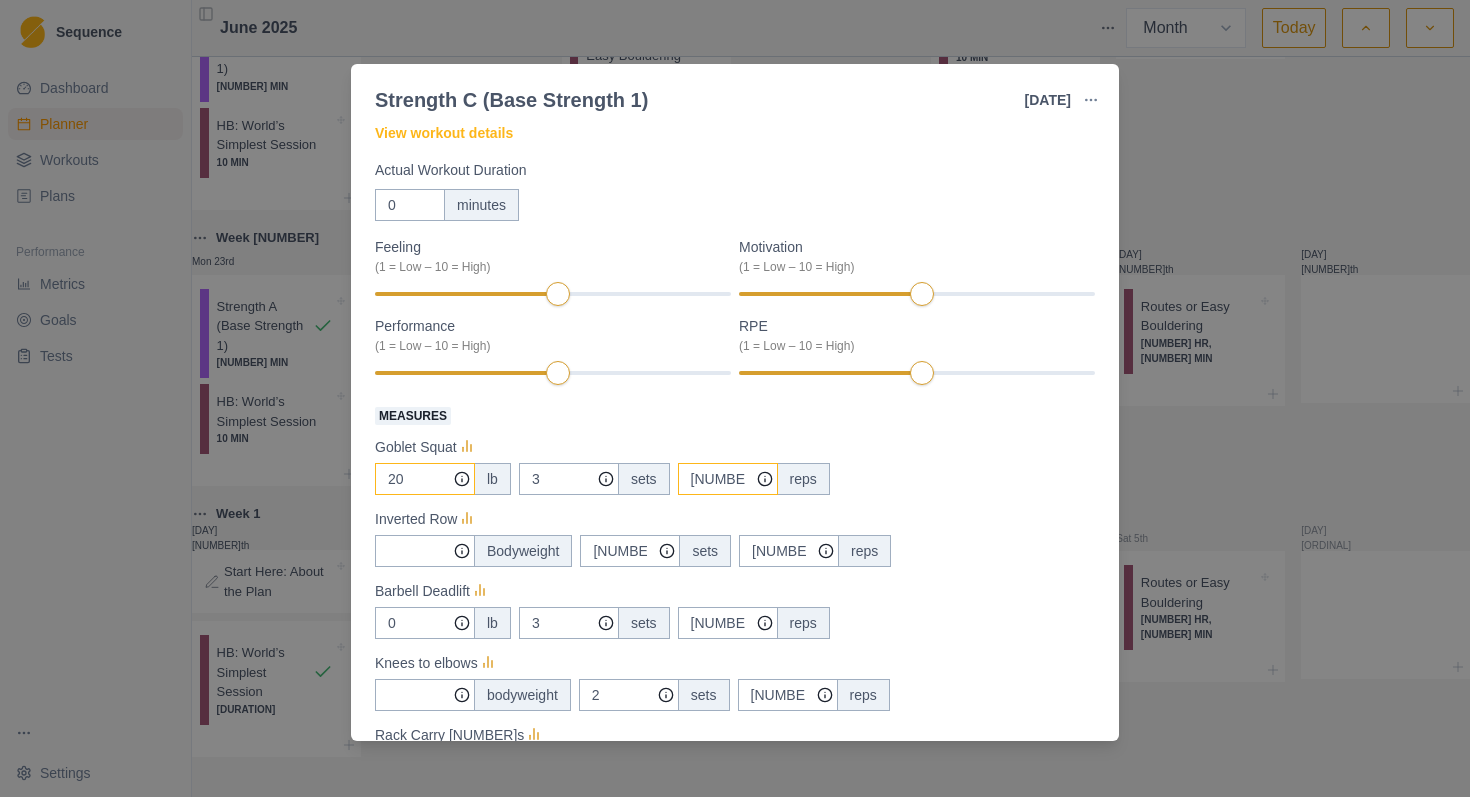 type on "20" 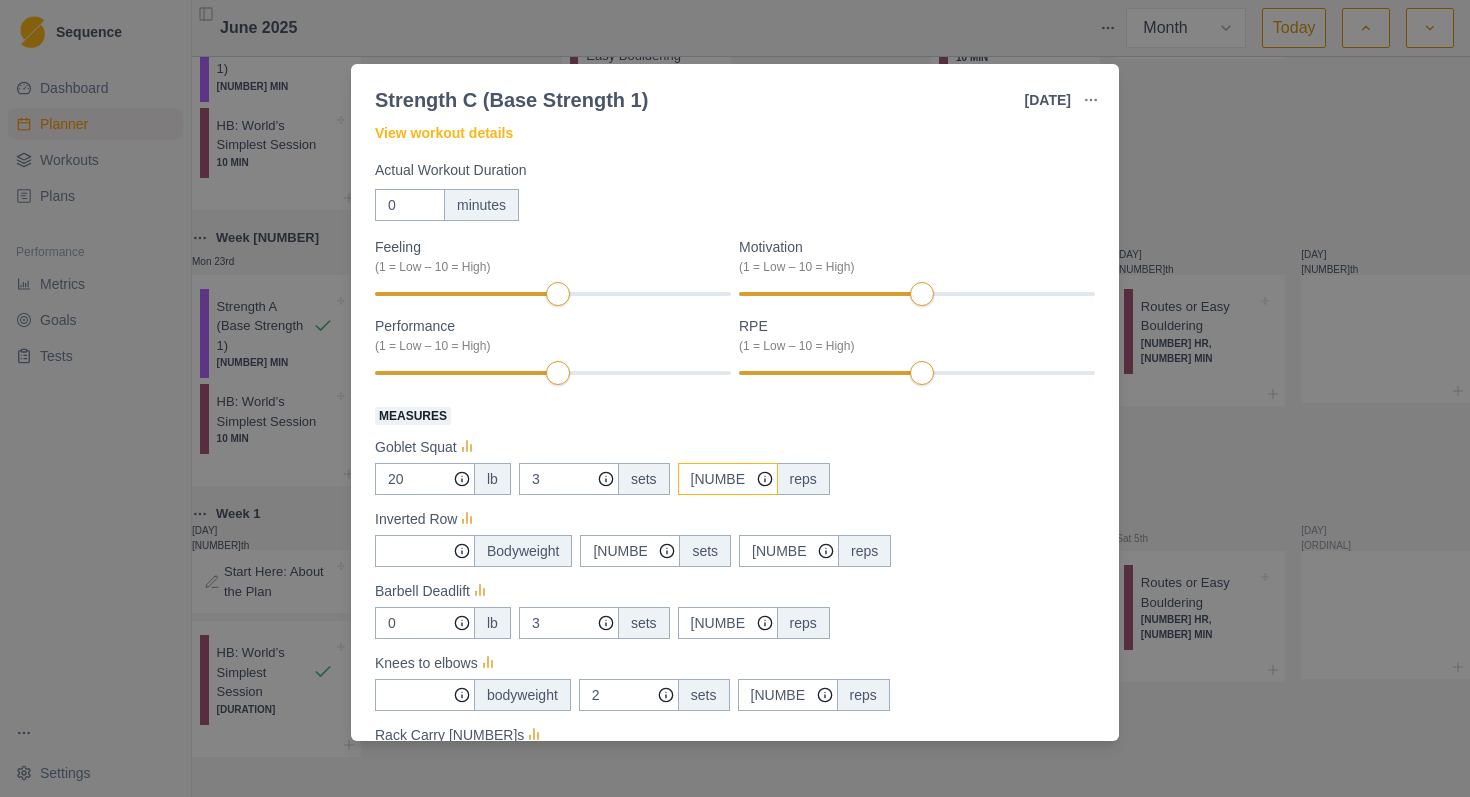 click on "[NUMBER]" at bounding box center (728, 479) 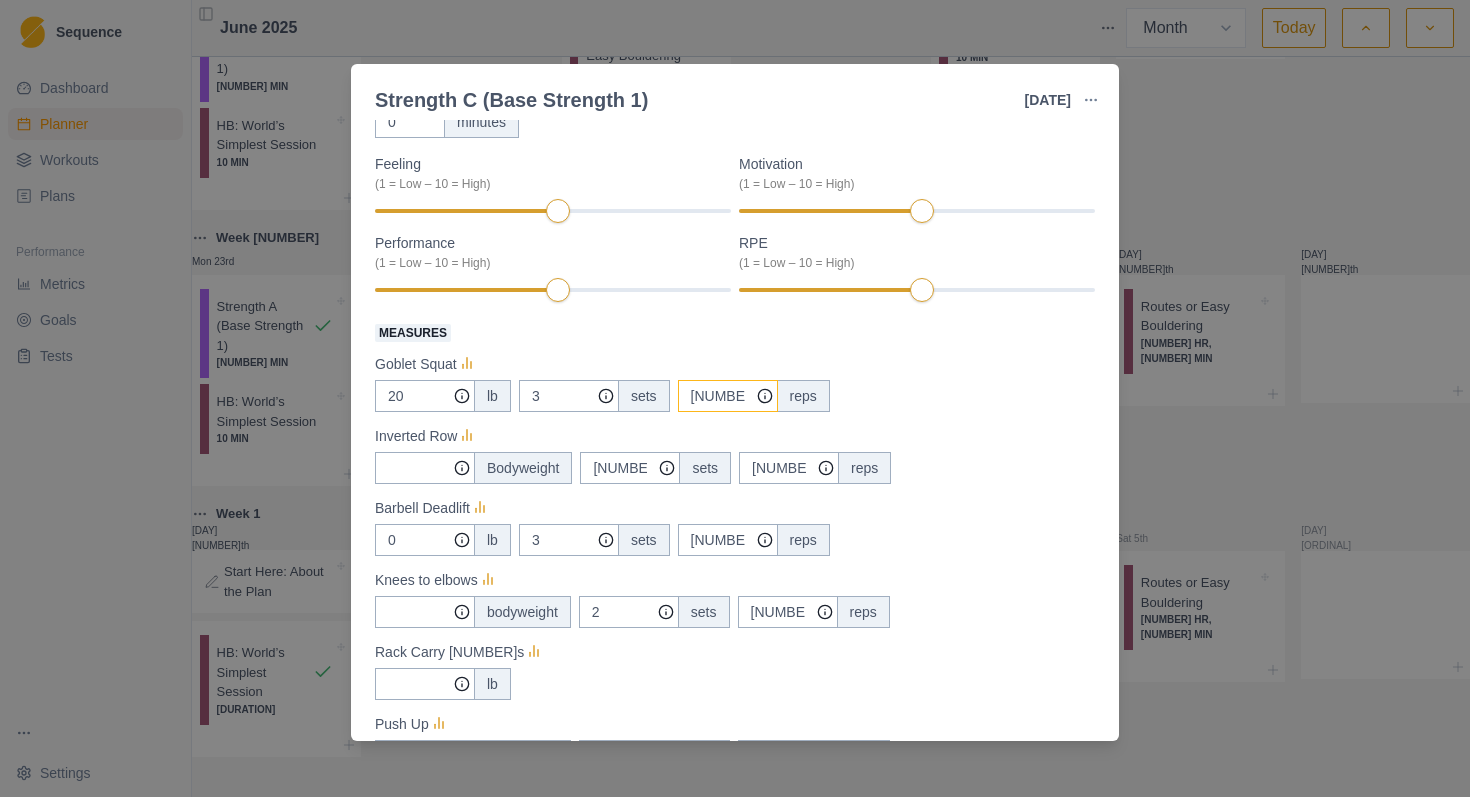 scroll, scrollTop: 173, scrollLeft: 0, axis: vertical 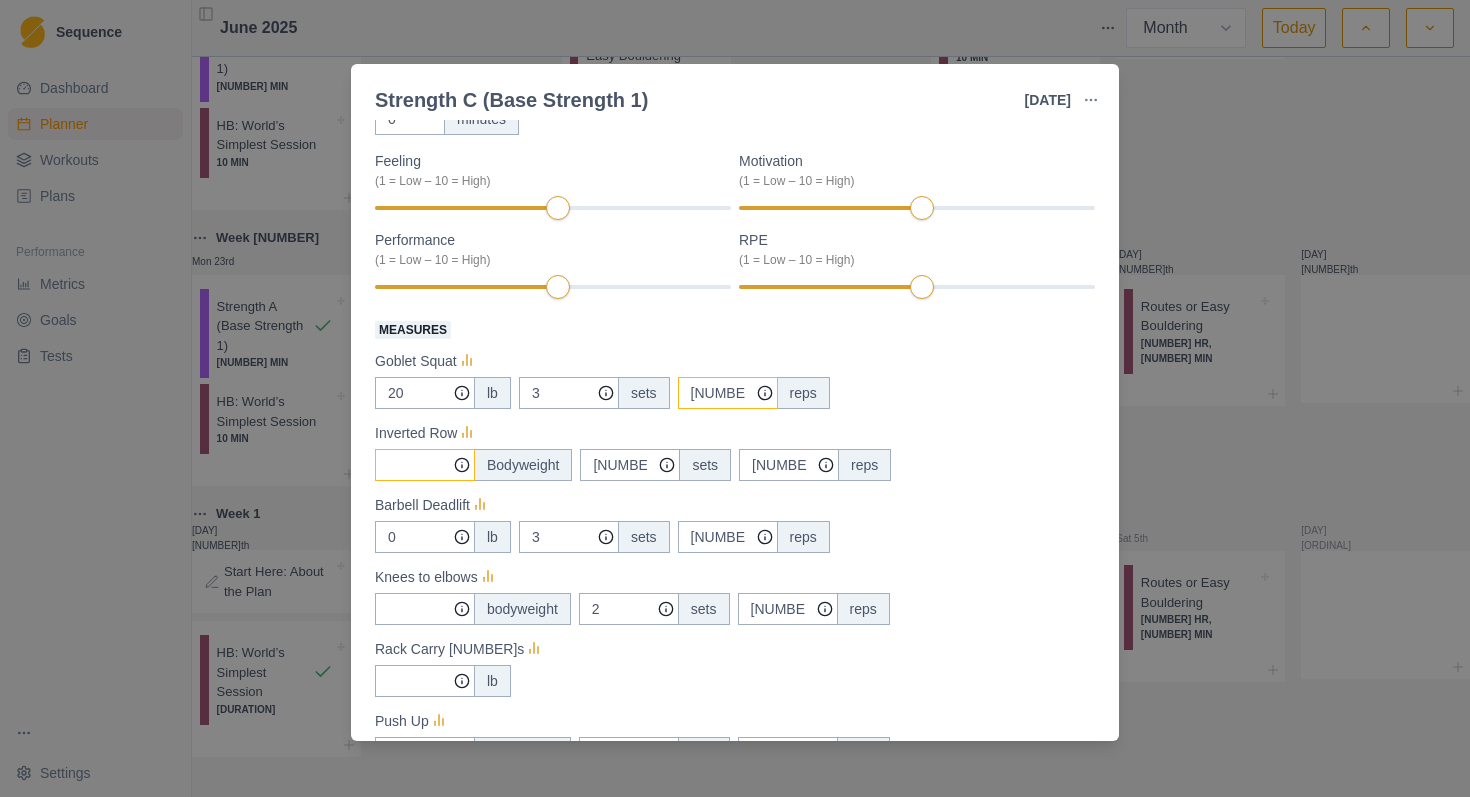 type on "[NUMBER]" 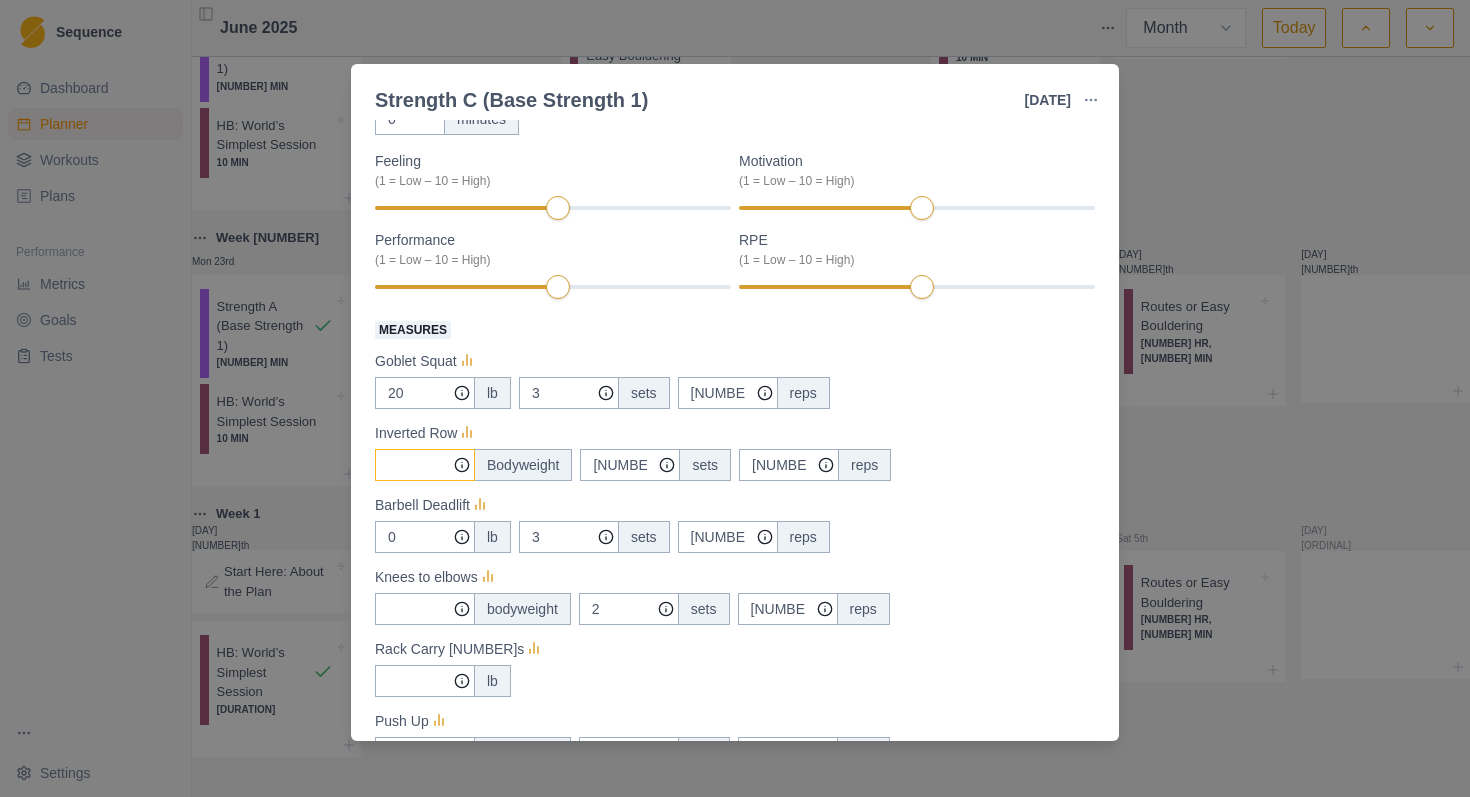 click on "Measures" at bounding box center [425, 393] 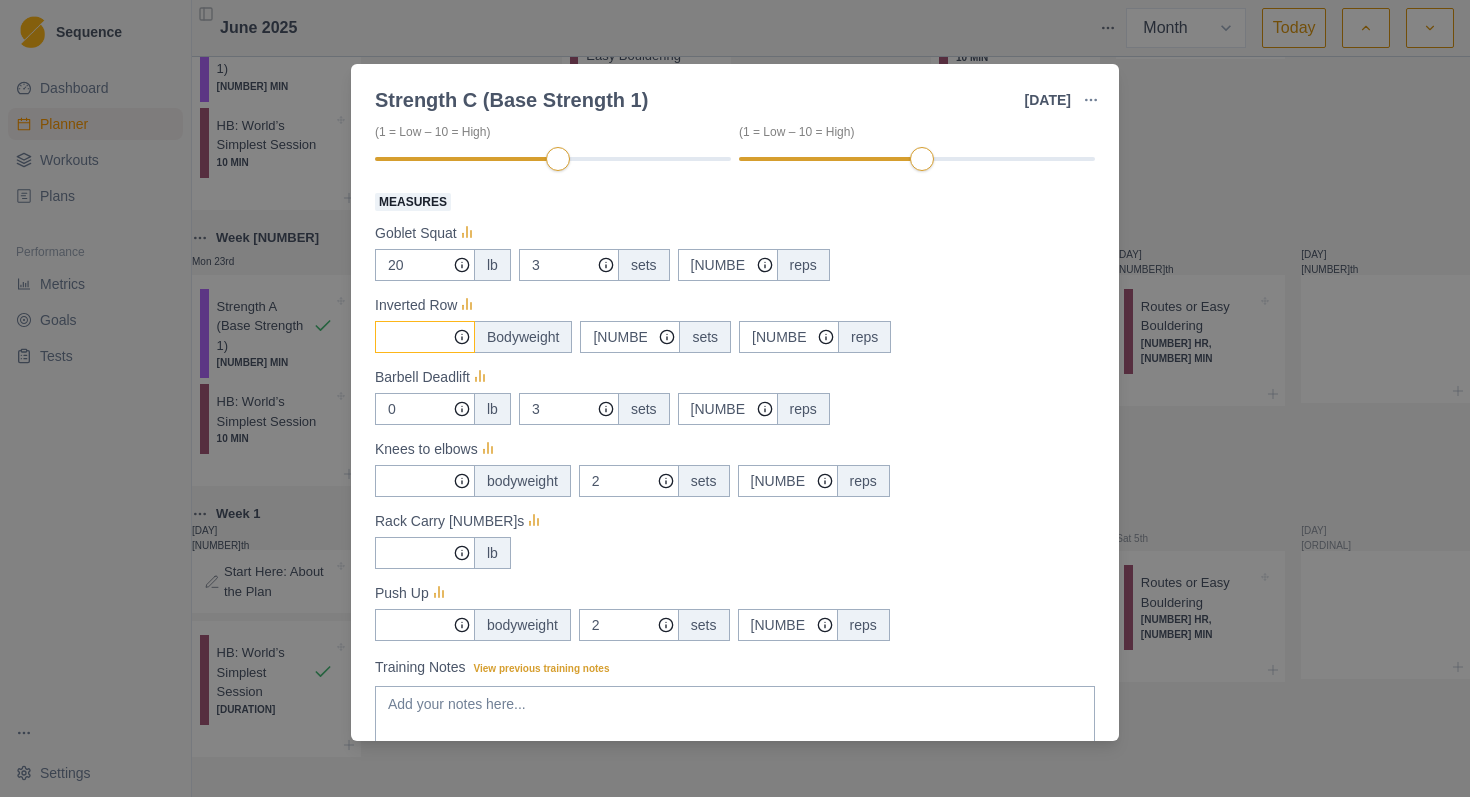scroll, scrollTop: 304, scrollLeft: 0, axis: vertical 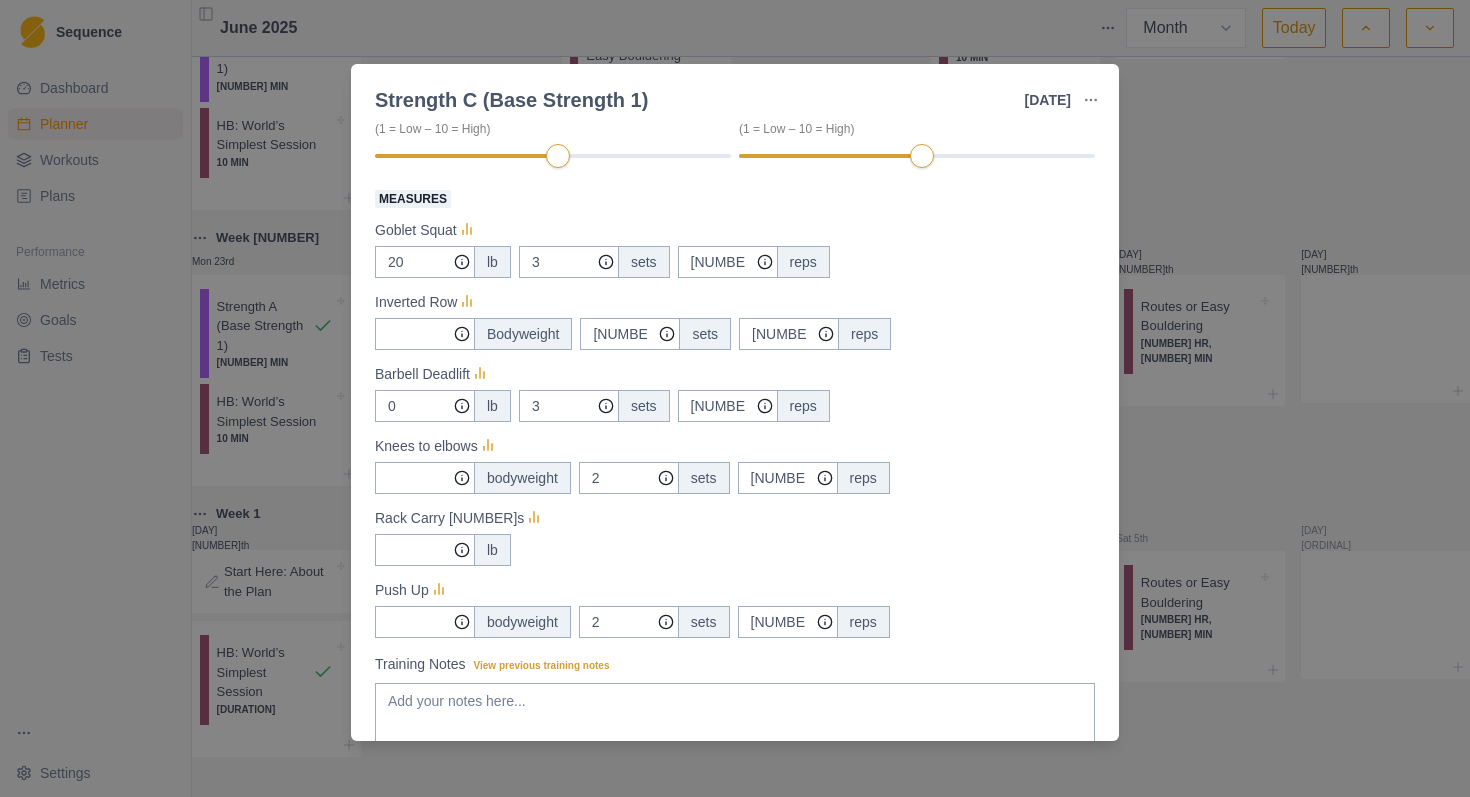 click on "Strength C (Base Strength [NUMBER]) [NUMBER] [MONTH] [YEAR] Link To Goal View Workout Metrics Edit Original Workout Reschedule Workout Remove From Schedule Strength / Power Duration:  - [NUMBER] Sets of Each Pair of Exercises View workout details Actual Workout Duration [NUMBER] minutes Feeling ([NUMBER] = Low – [NUMBER] = High) Motivation ([NUMBER] = Low – [NUMBER] = High) Performance ([NUMBER] = Low – [NUMBER] = High) RPE ([NUMBER] = Low – [NUMBER] = High) Measures Goblet Squat [NUMBER] lb [NUMBER] sets [NUMBER] reps Inverted Row Bodyweight [NUMBER] sets [NUMBER] reps Barbell Deadlift [NUMBER] lb [NUMBER] sets [NUMBER] reps Knees to elbows bodyweight [NUMBER] sets [NUMBER] reps Rack Carry [NUMBER]s lb Push Up bodyweight [NUMBER] sets [NUMBER] reps Training Notes View previous training notes Mark as Incomplete Complete Workout" at bounding box center [735, 398] 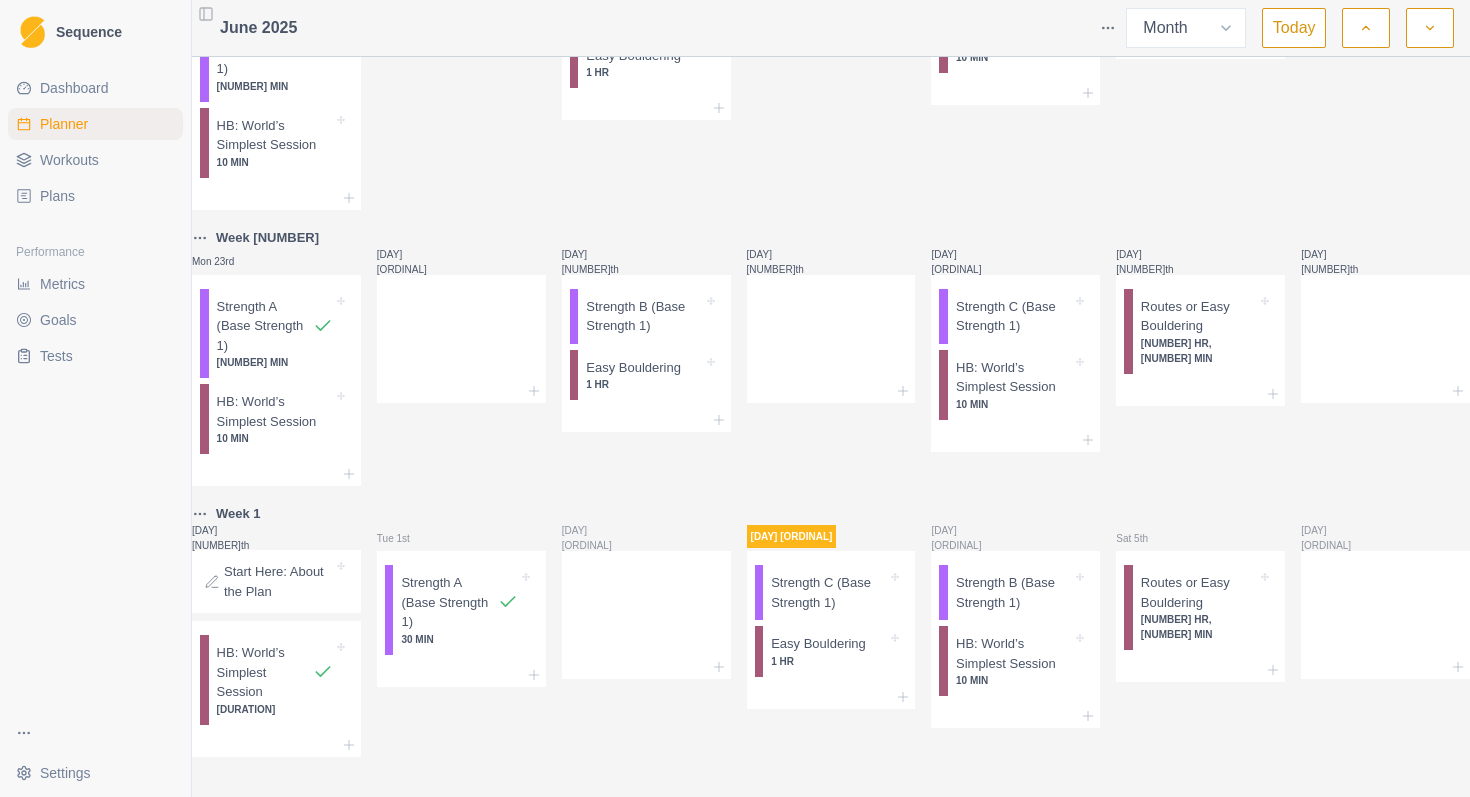 click on "Workouts" at bounding box center (69, 160) 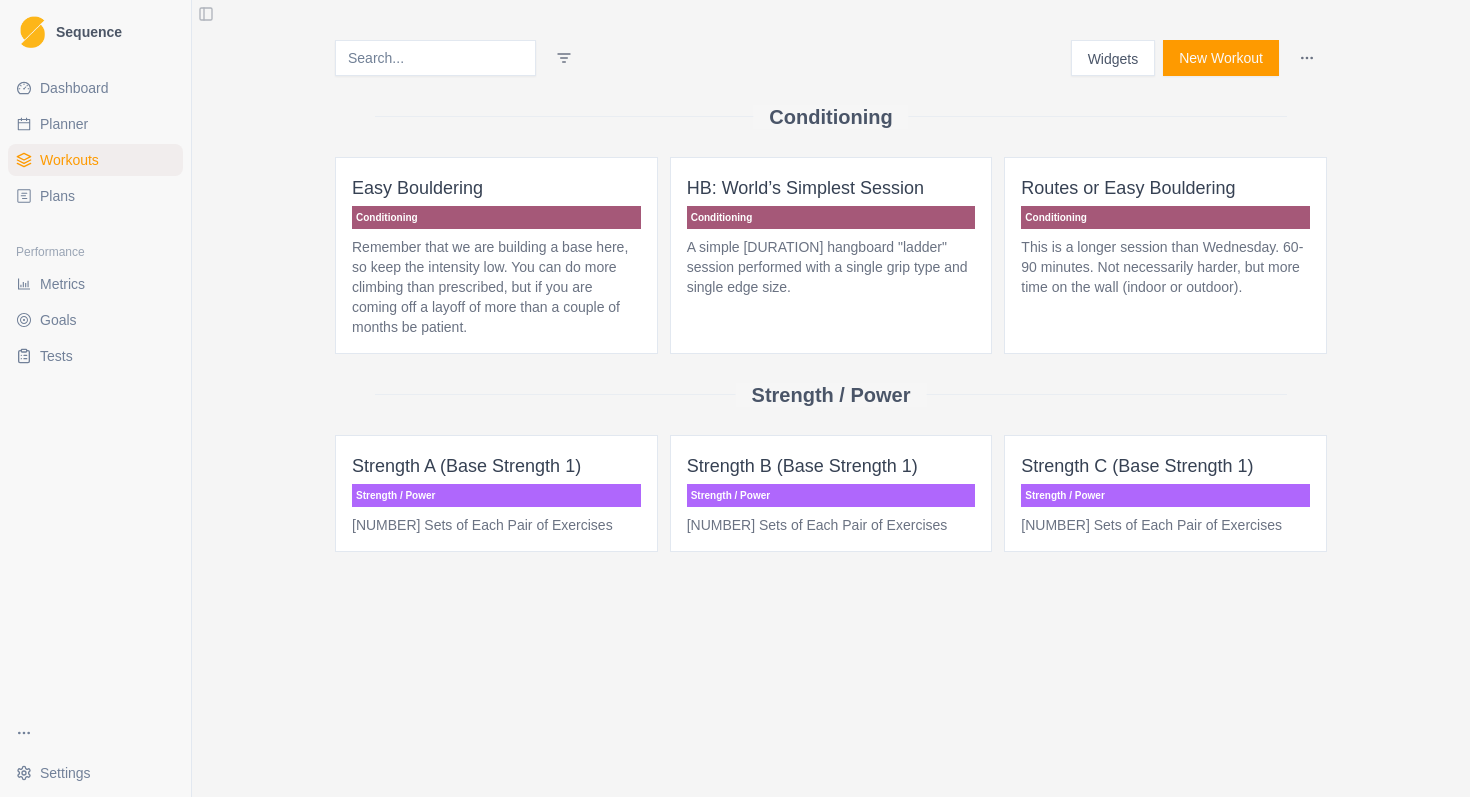 scroll, scrollTop: 0, scrollLeft: 0, axis: both 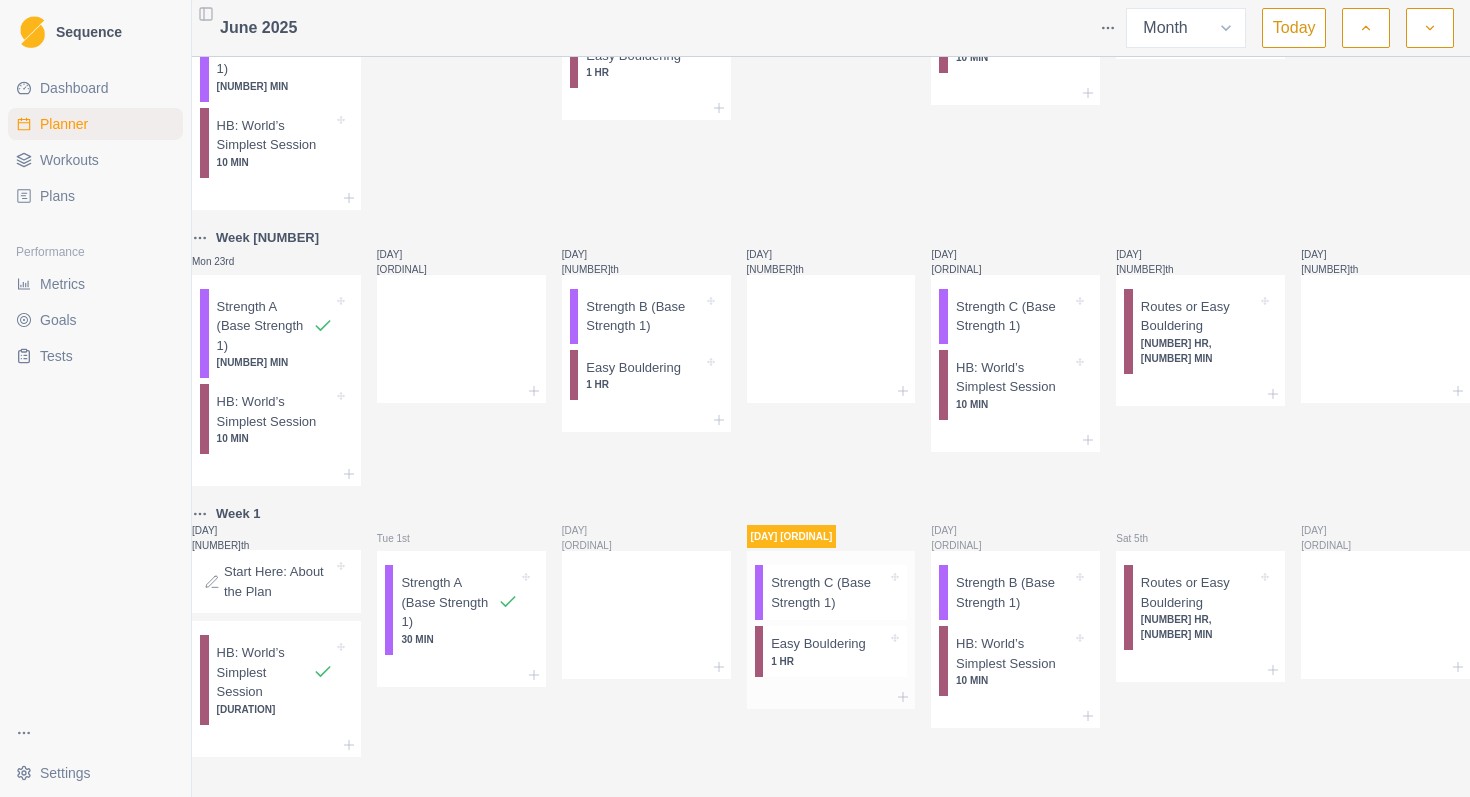 click on "Strength C (Base Strength 1)" at bounding box center (265, 49) 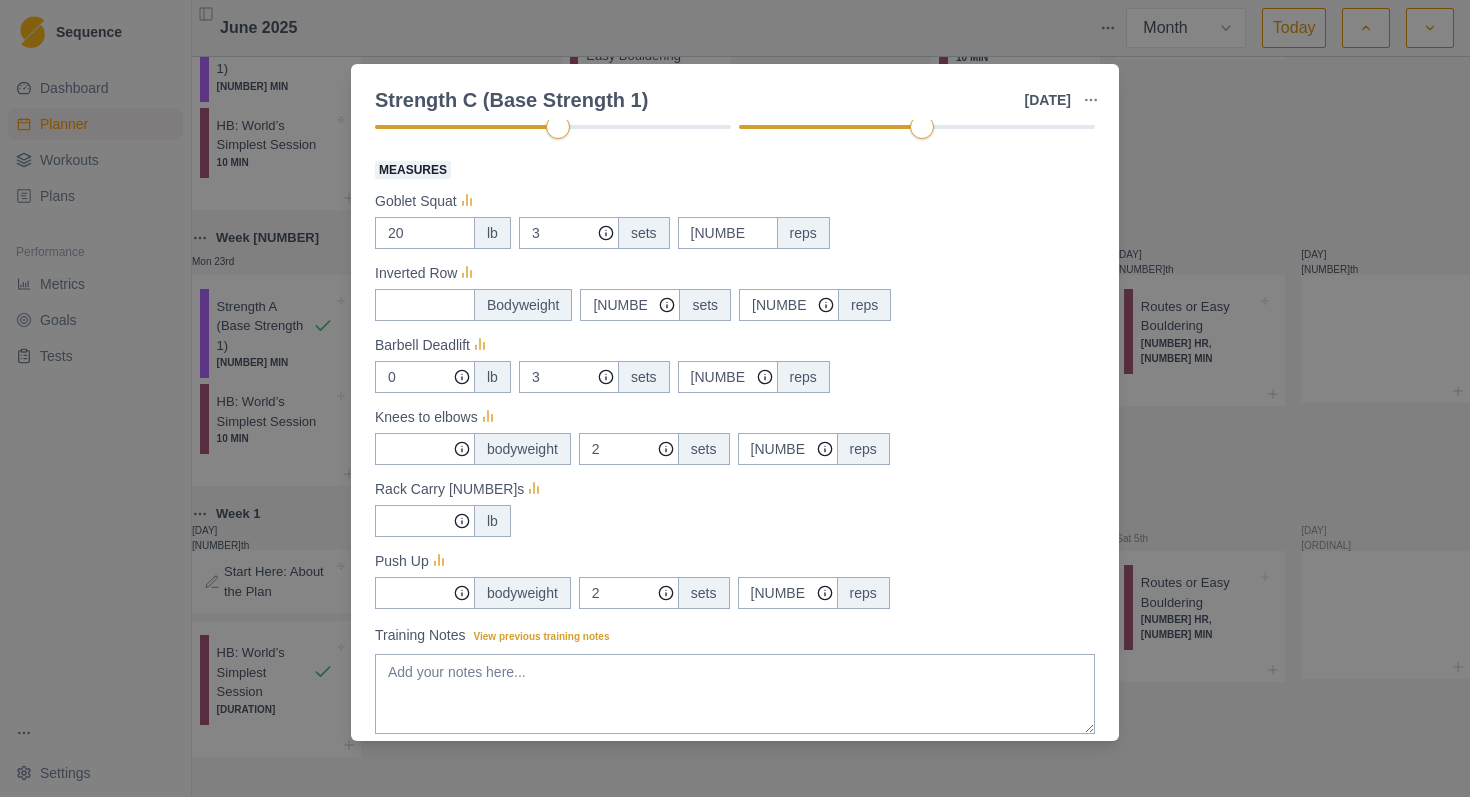 scroll, scrollTop: 346, scrollLeft: 0, axis: vertical 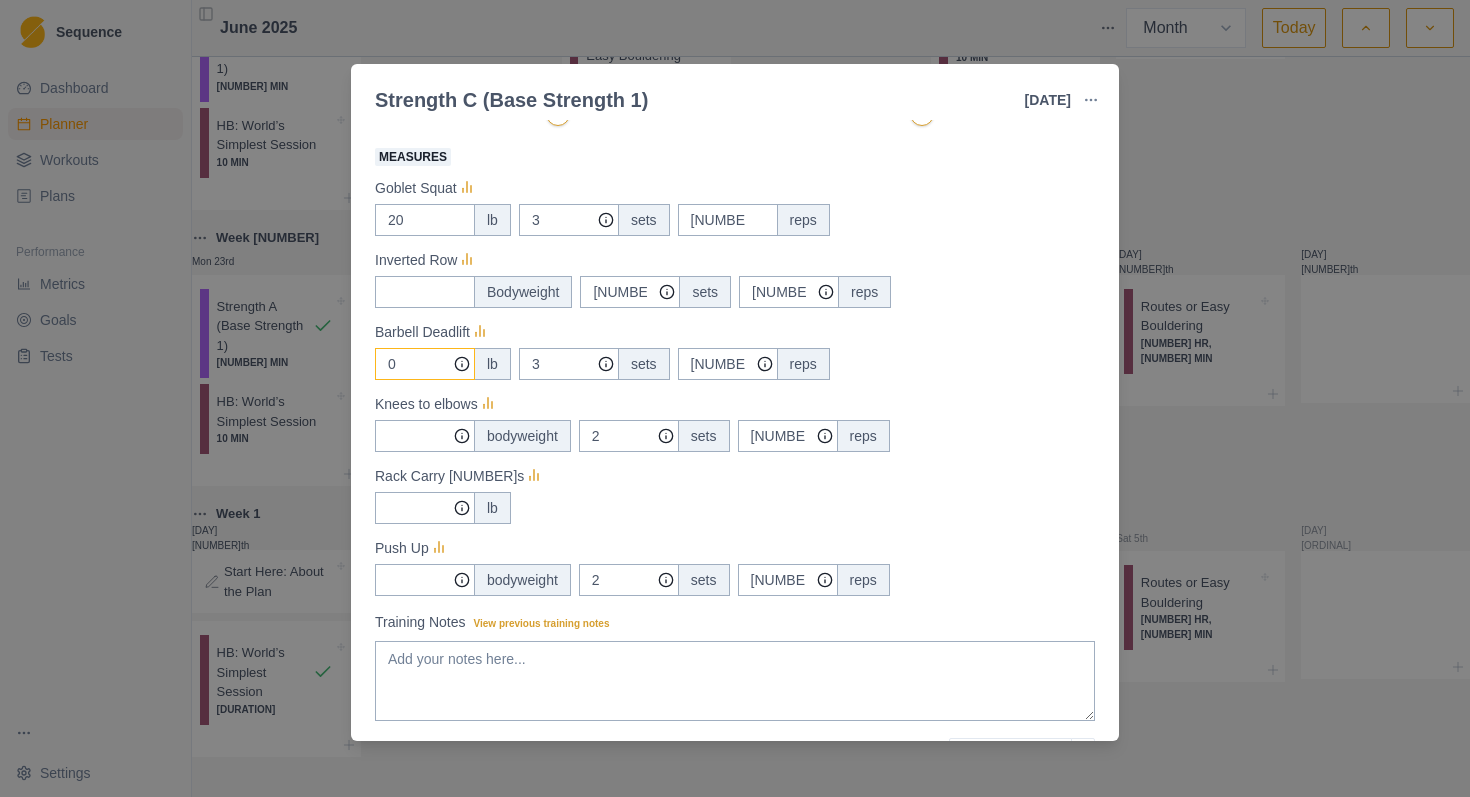 click on "0" at bounding box center [425, 364] 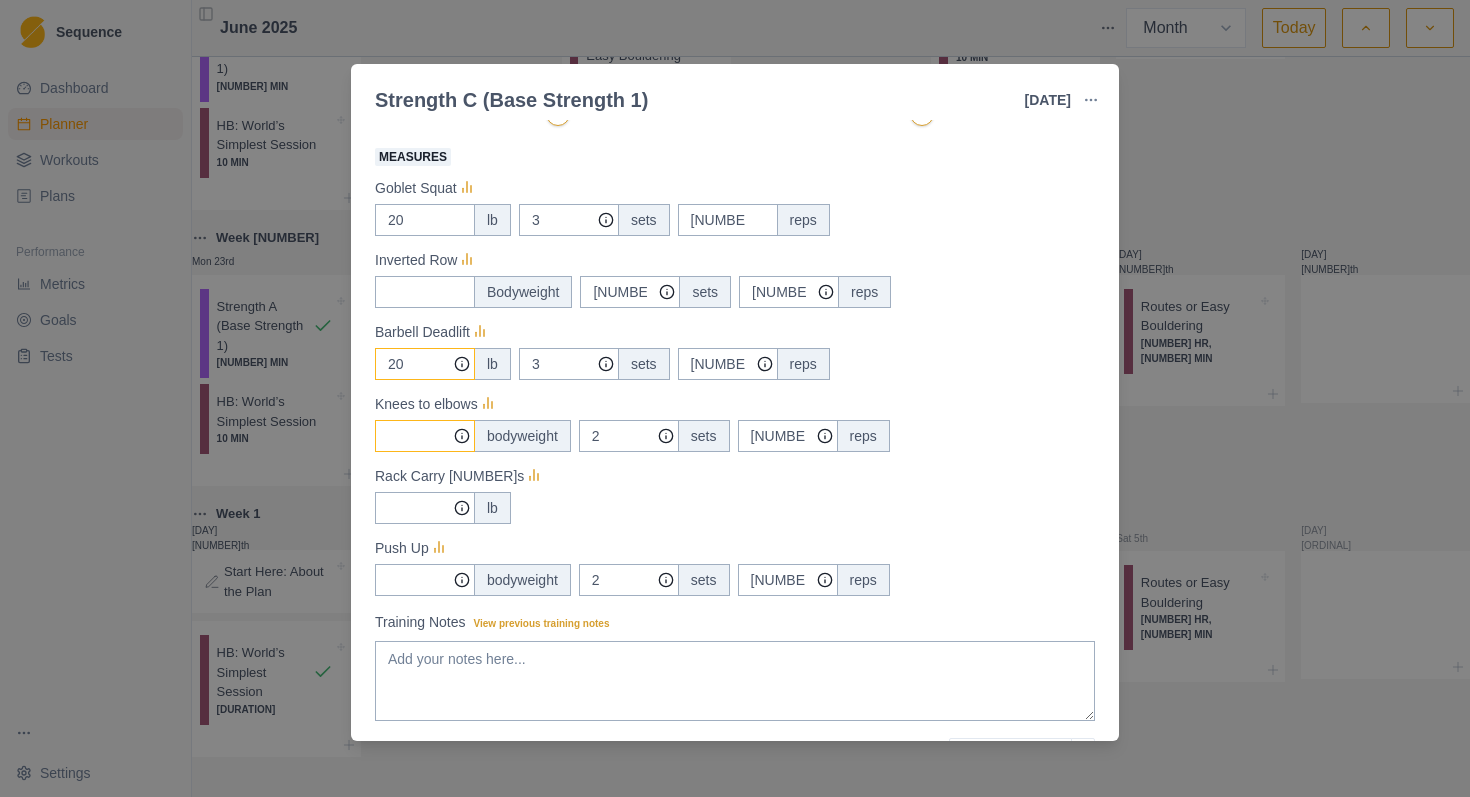 type on "20" 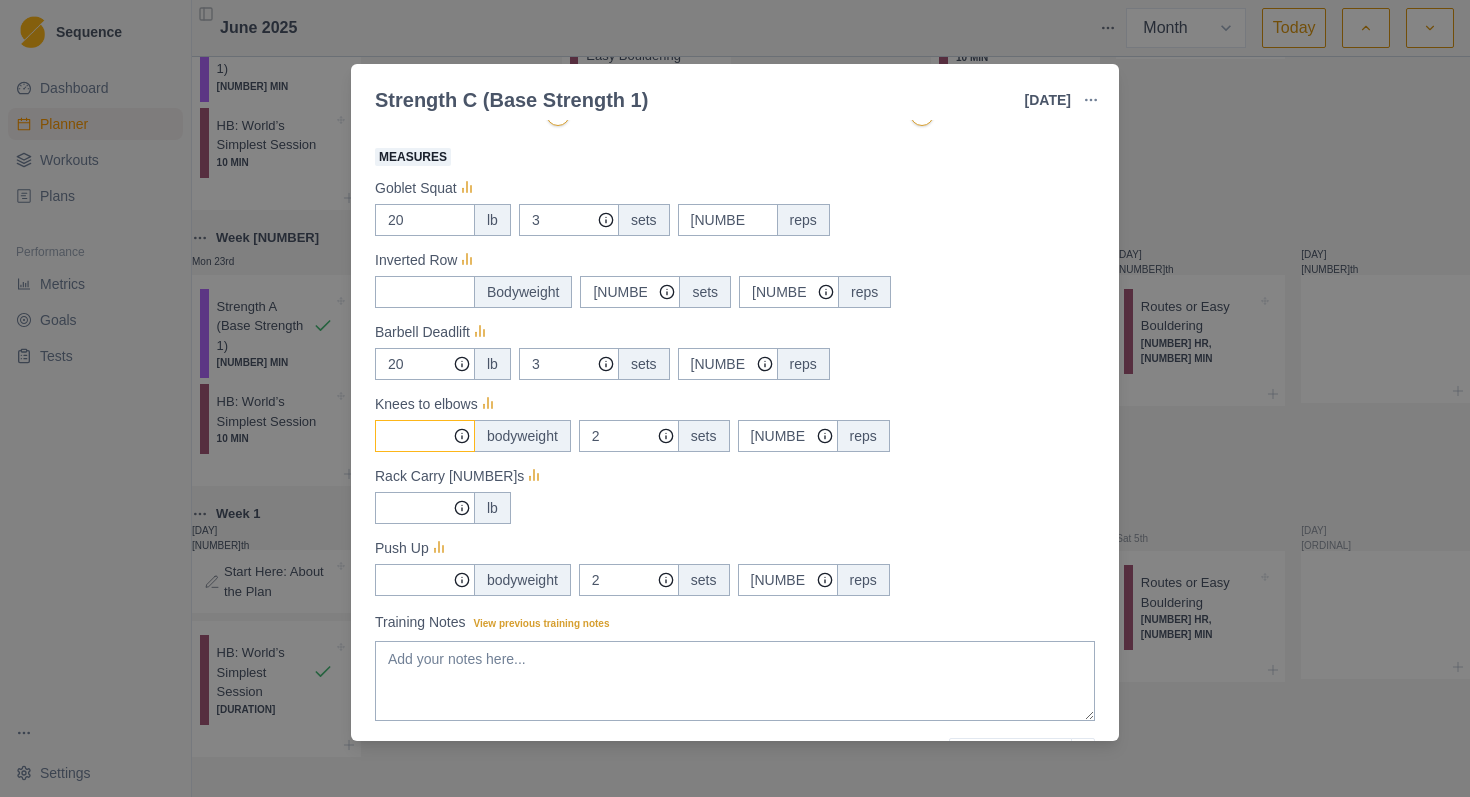 click on "Measures" at bounding box center (425, 364) 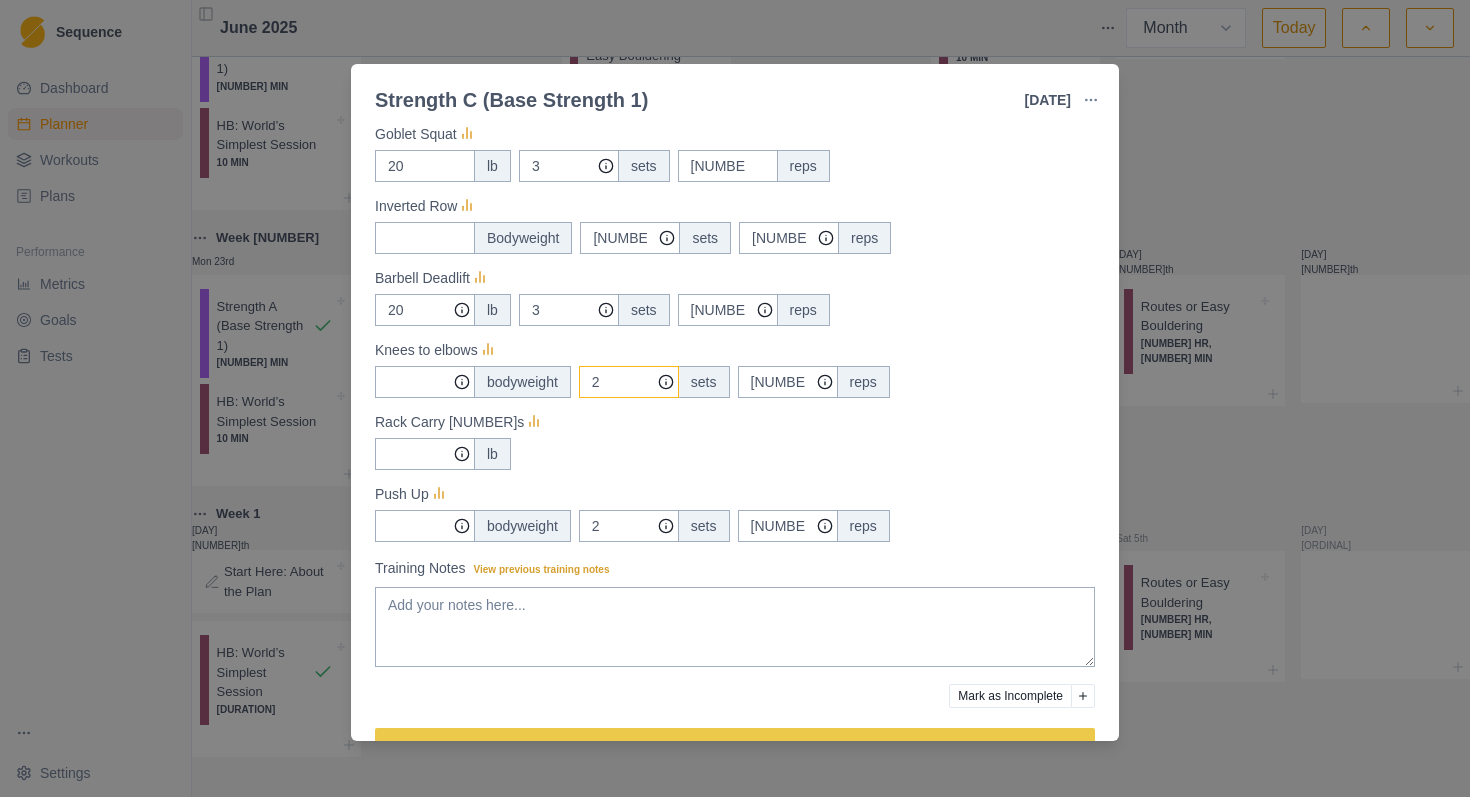 click on "2" at bounding box center [569, 166] 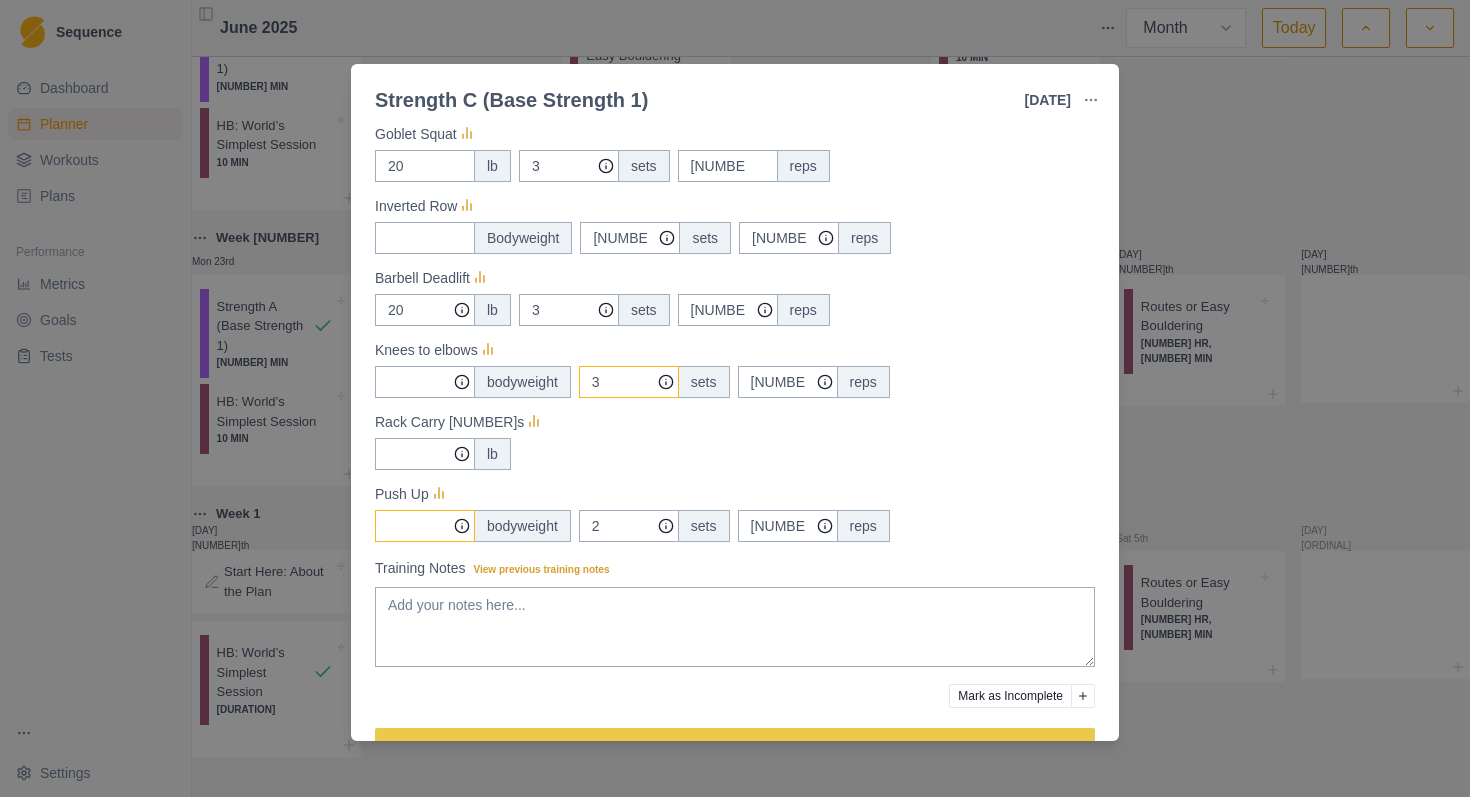type on "3" 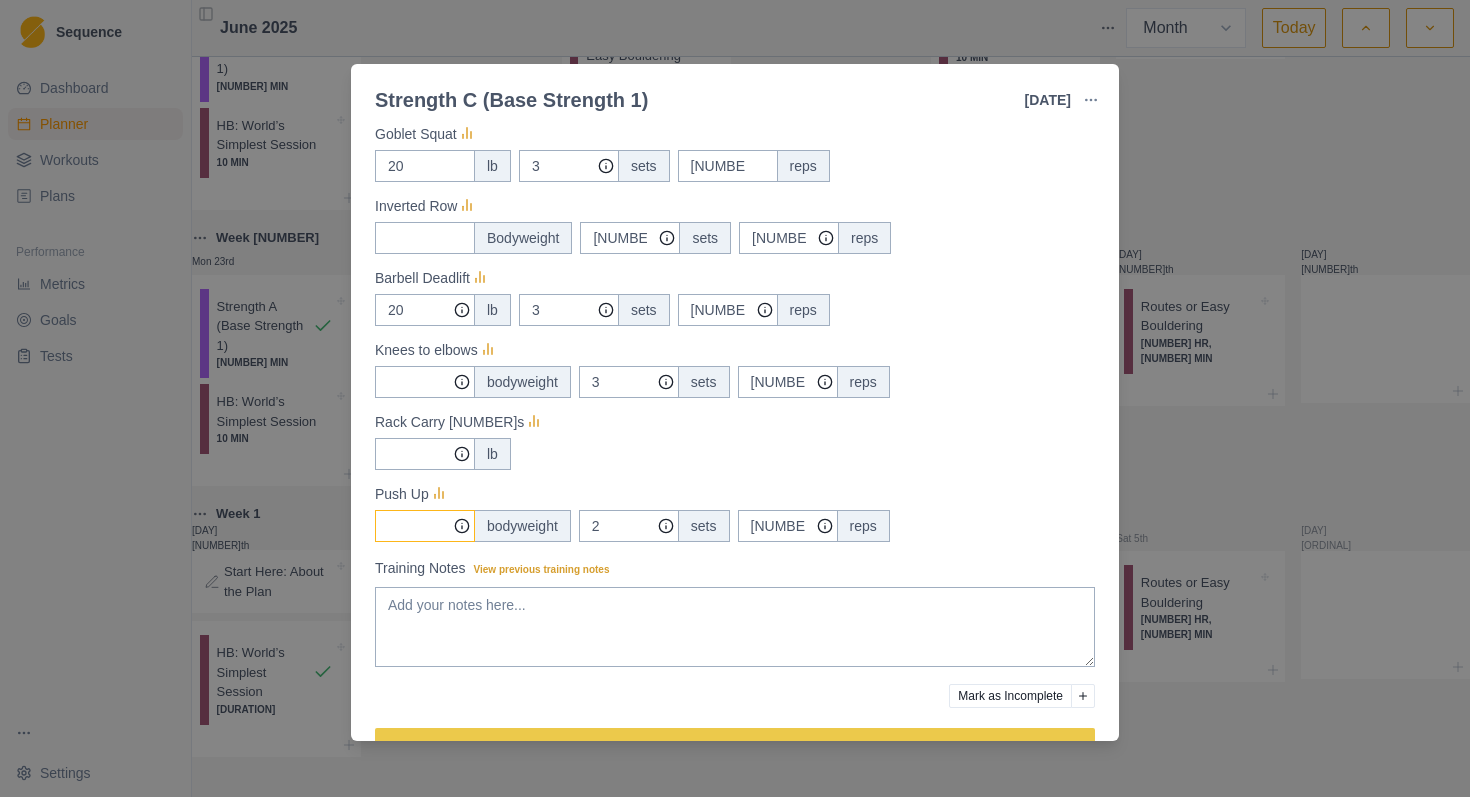 click on "Measures" at bounding box center (425, 310) 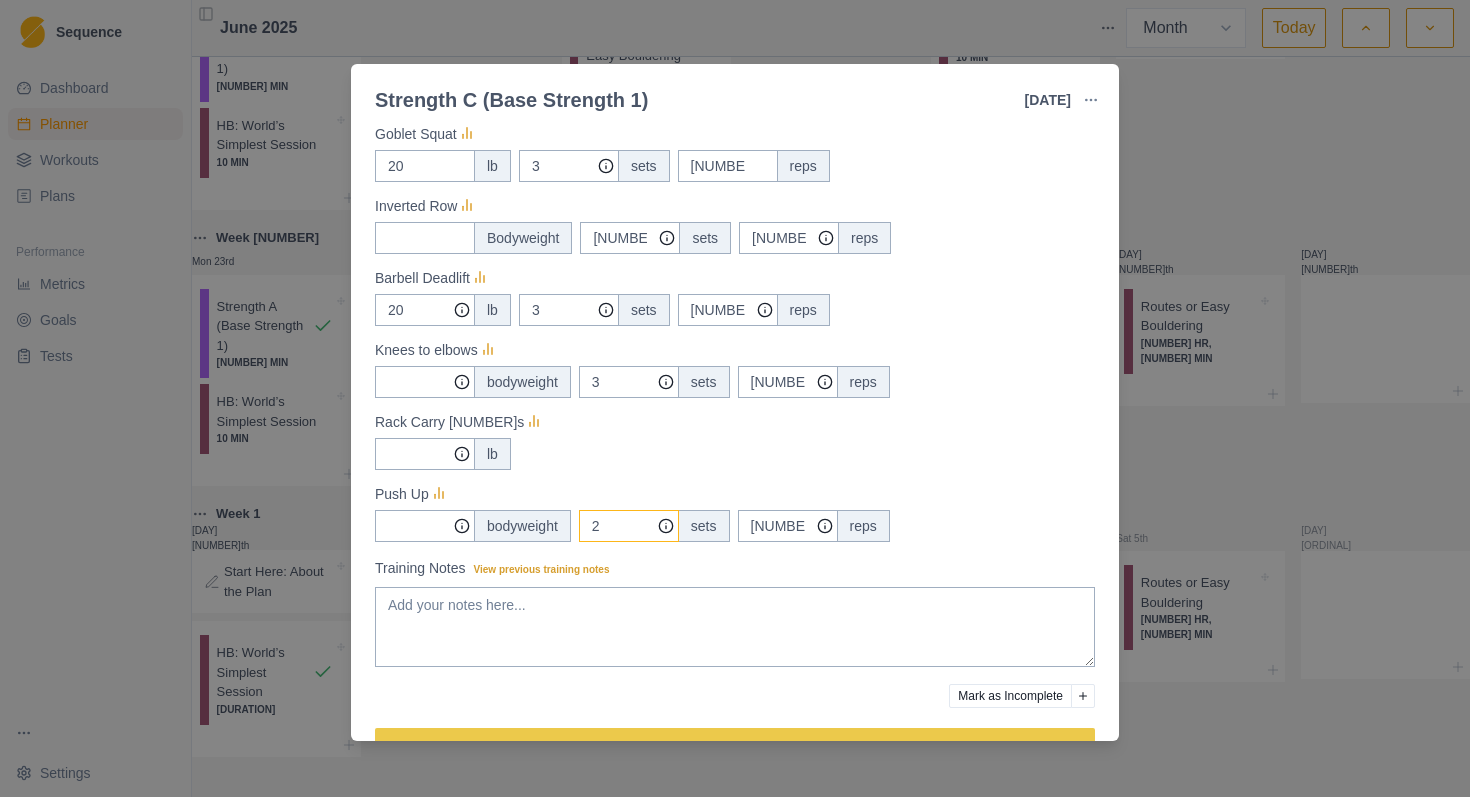 click on "2" at bounding box center (569, 166) 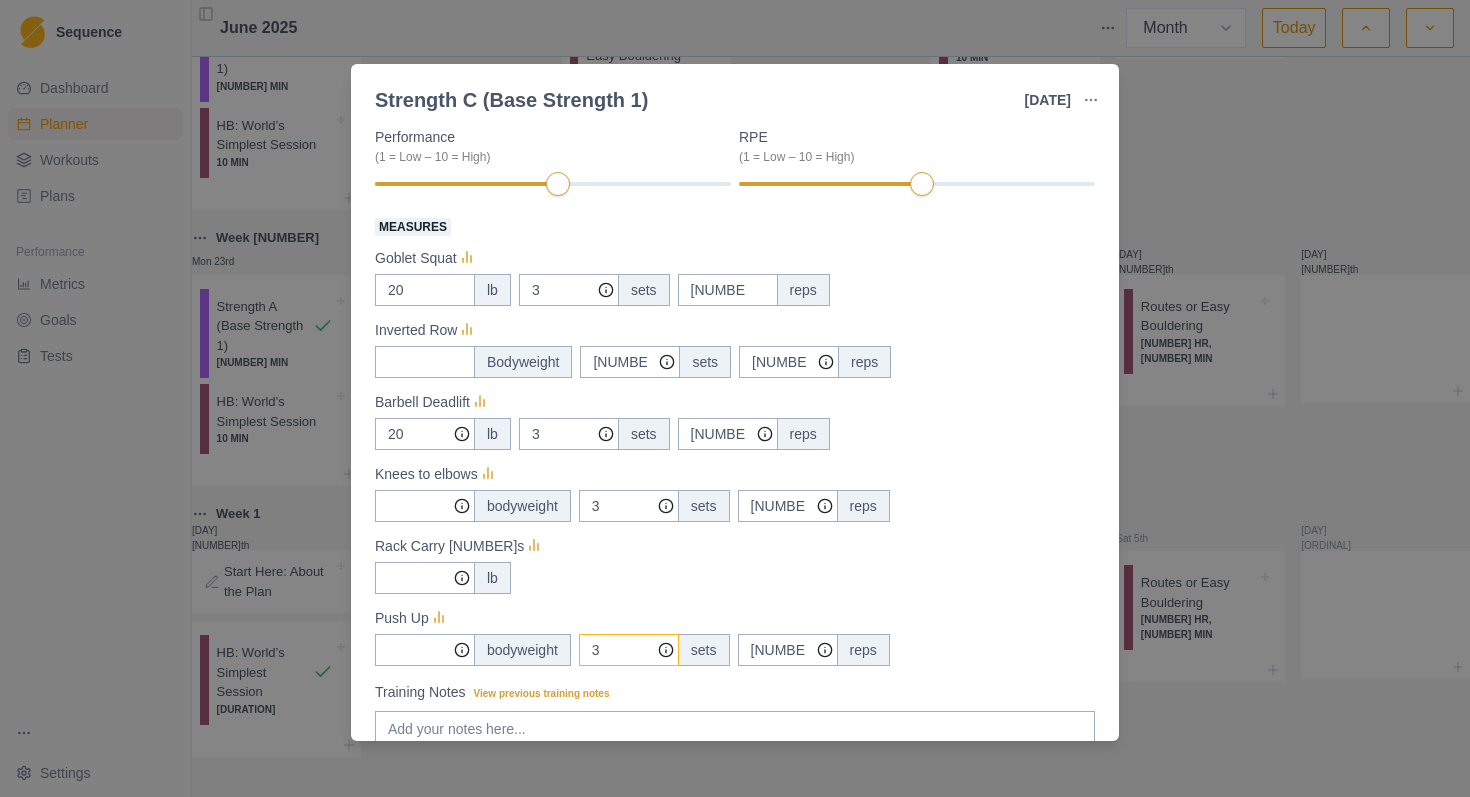 scroll, scrollTop: 276, scrollLeft: 0, axis: vertical 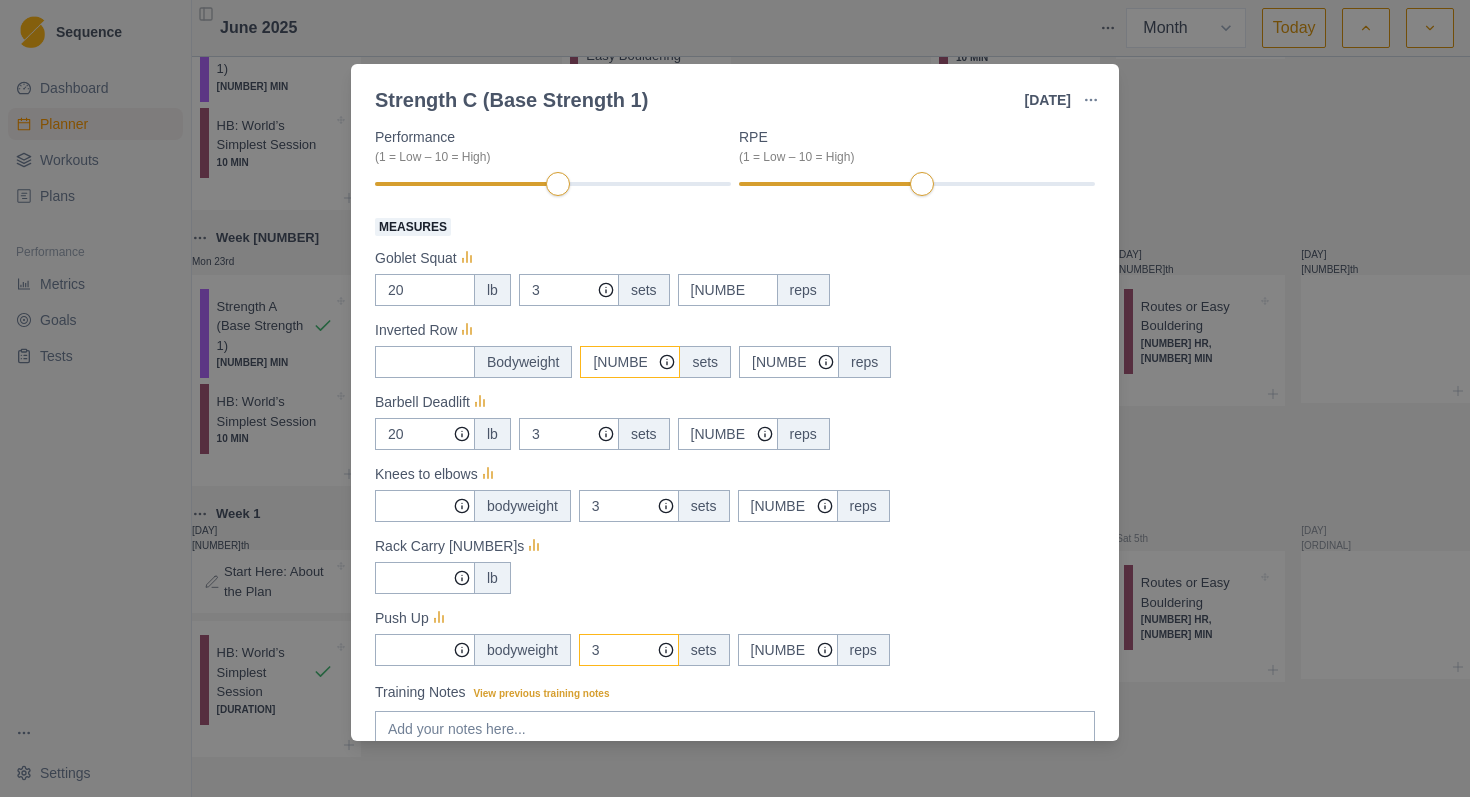 type on "3" 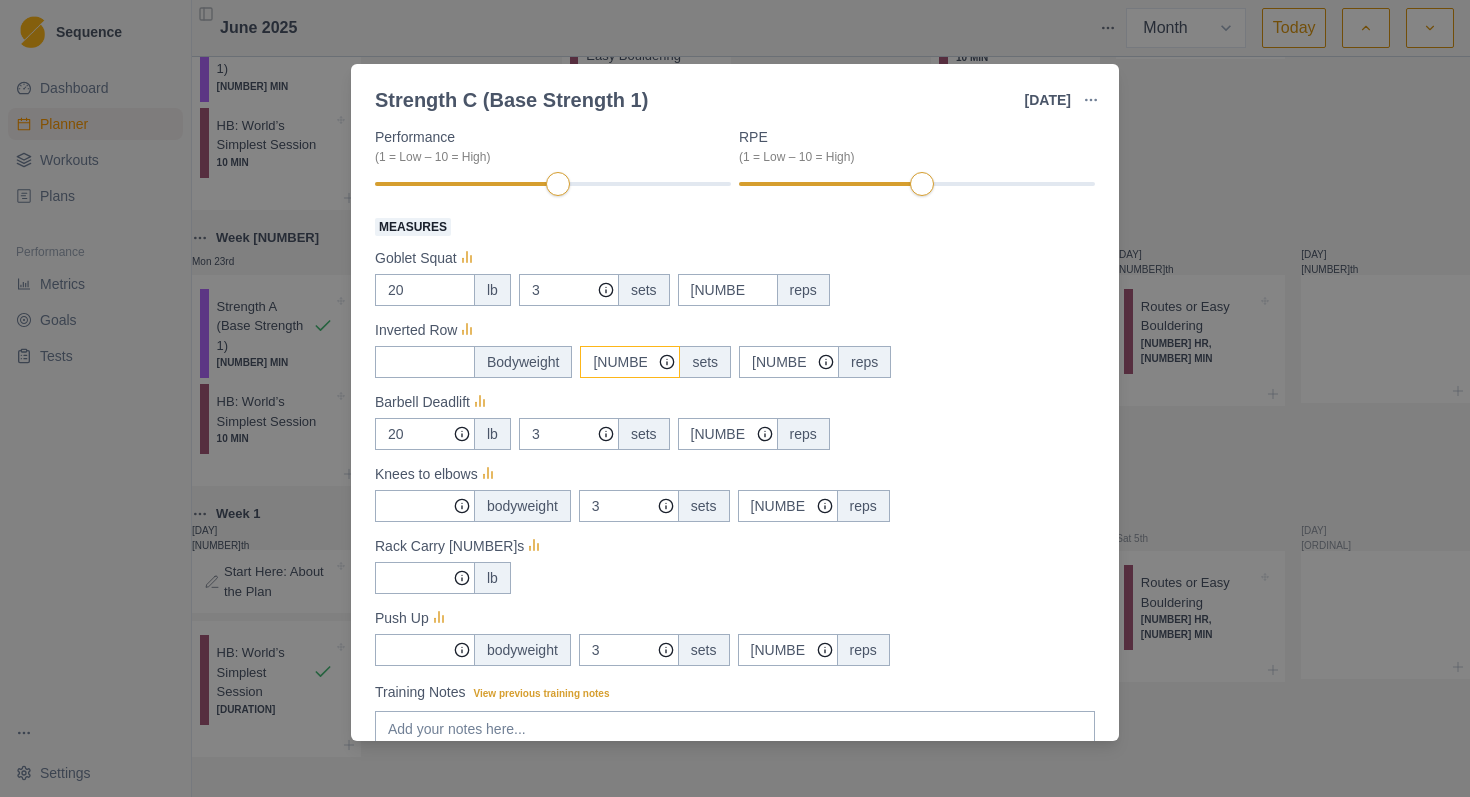 click on "[NUMBER]" at bounding box center (569, 290) 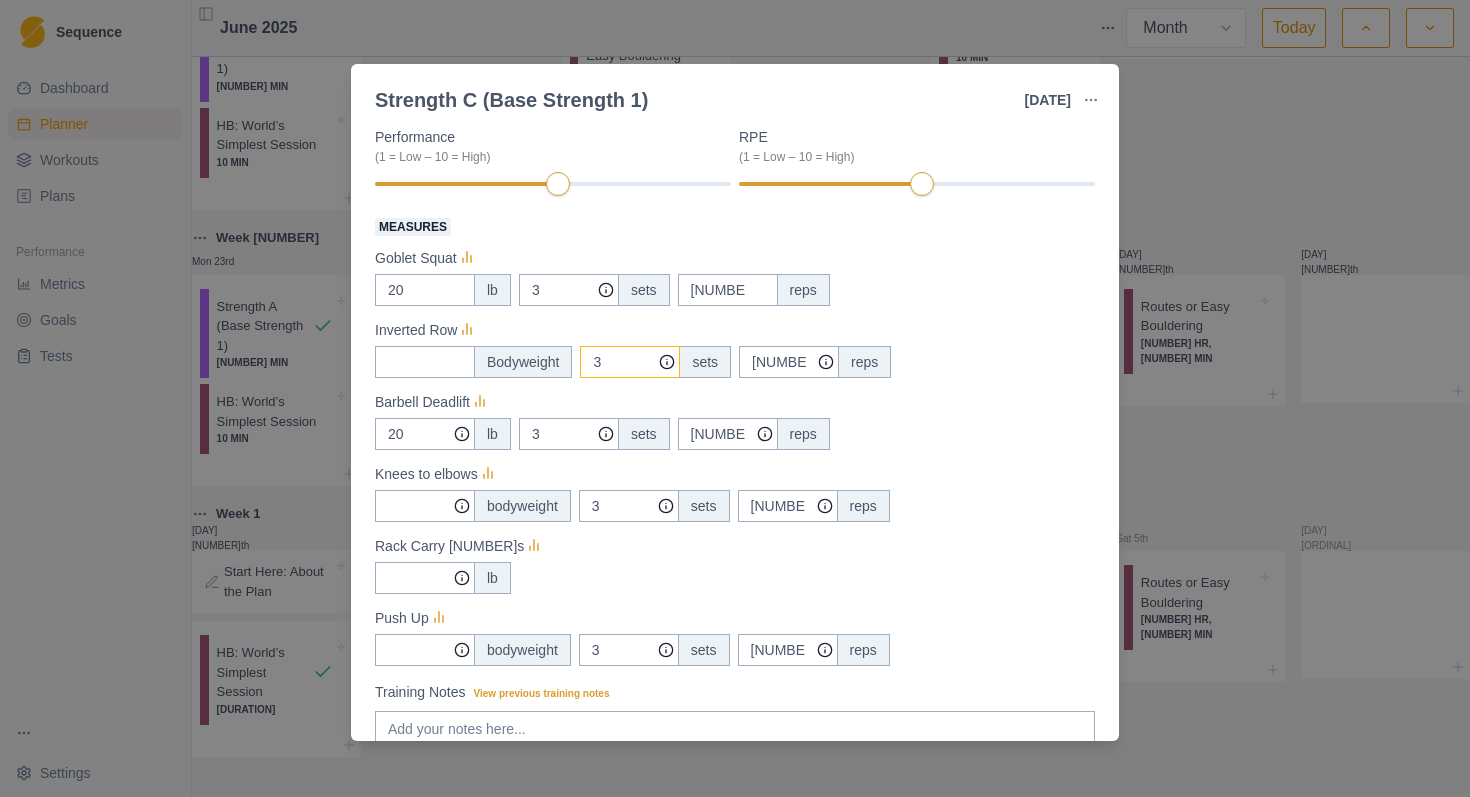 scroll, scrollTop: 455, scrollLeft: 0, axis: vertical 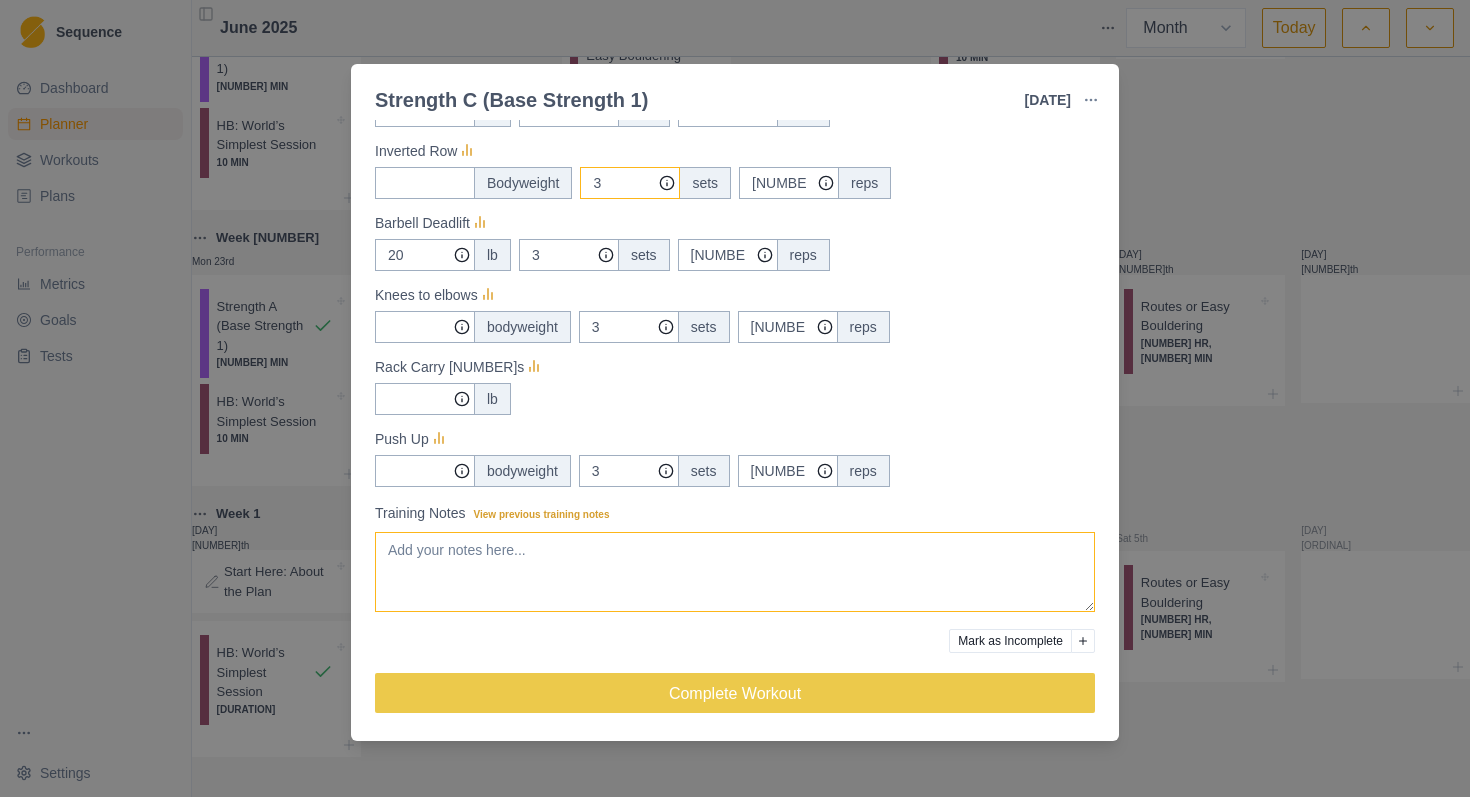 type on "3" 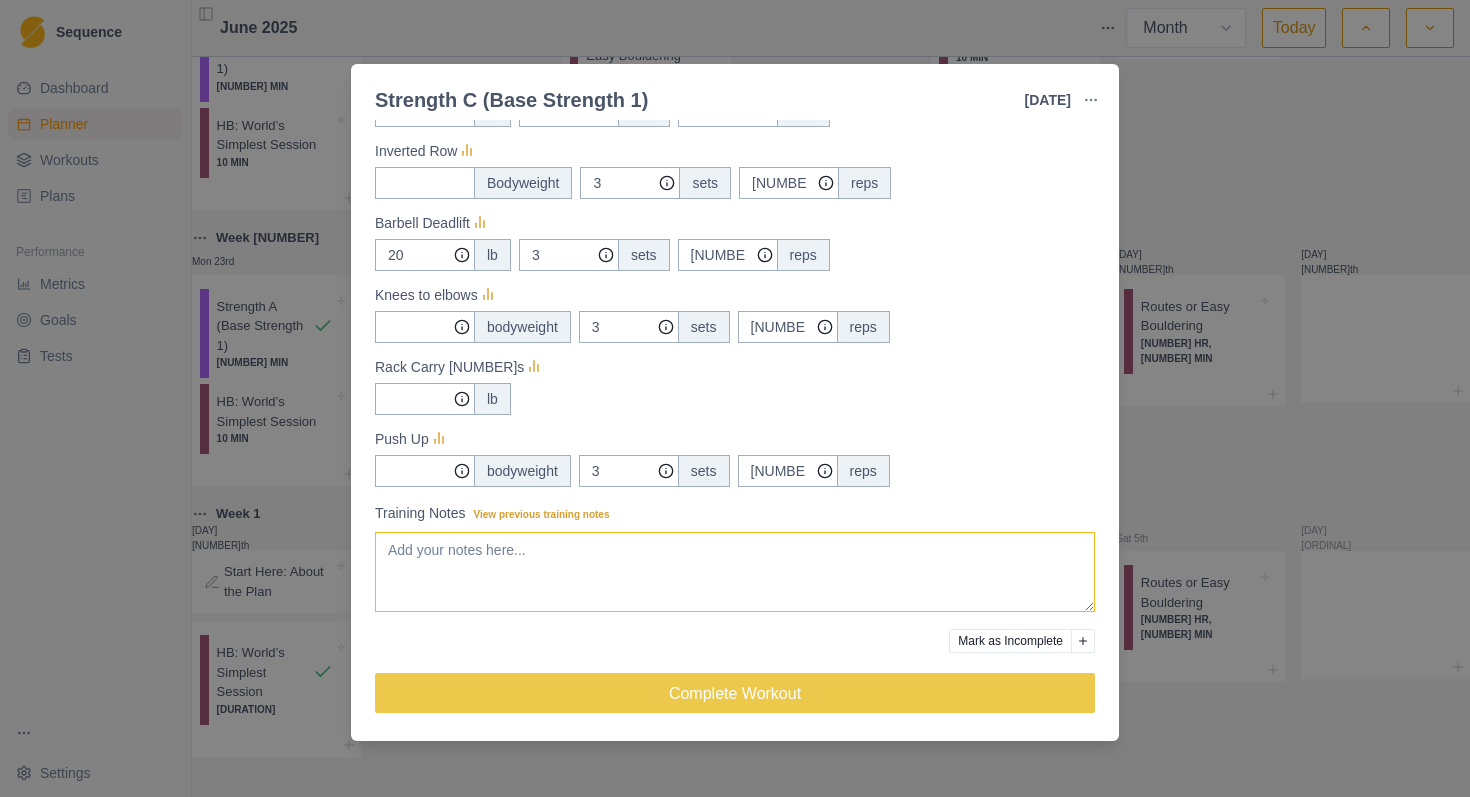 click on "Training Notes View previous training notes" at bounding box center (735, 572) 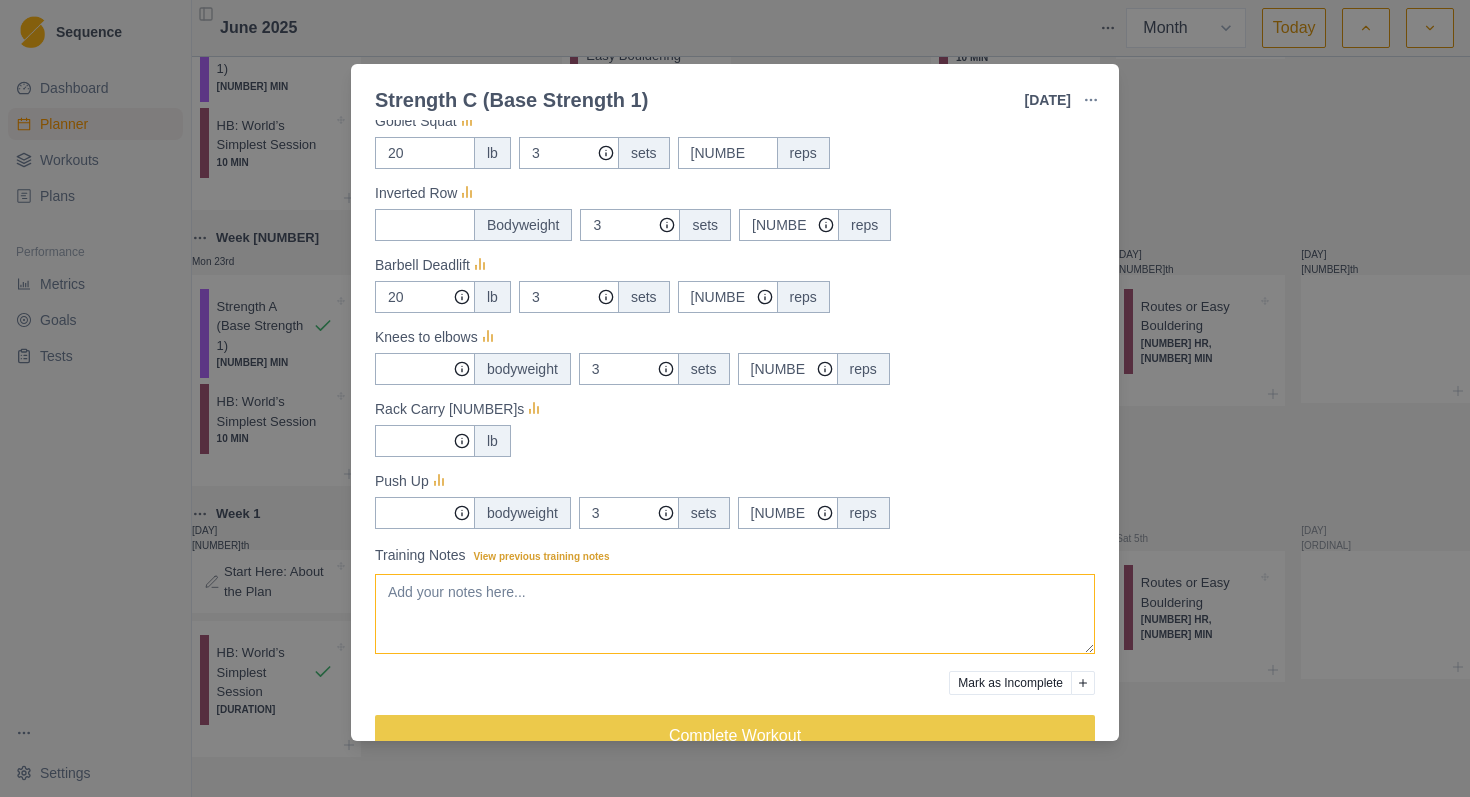 scroll, scrollTop: 411, scrollLeft: 0, axis: vertical 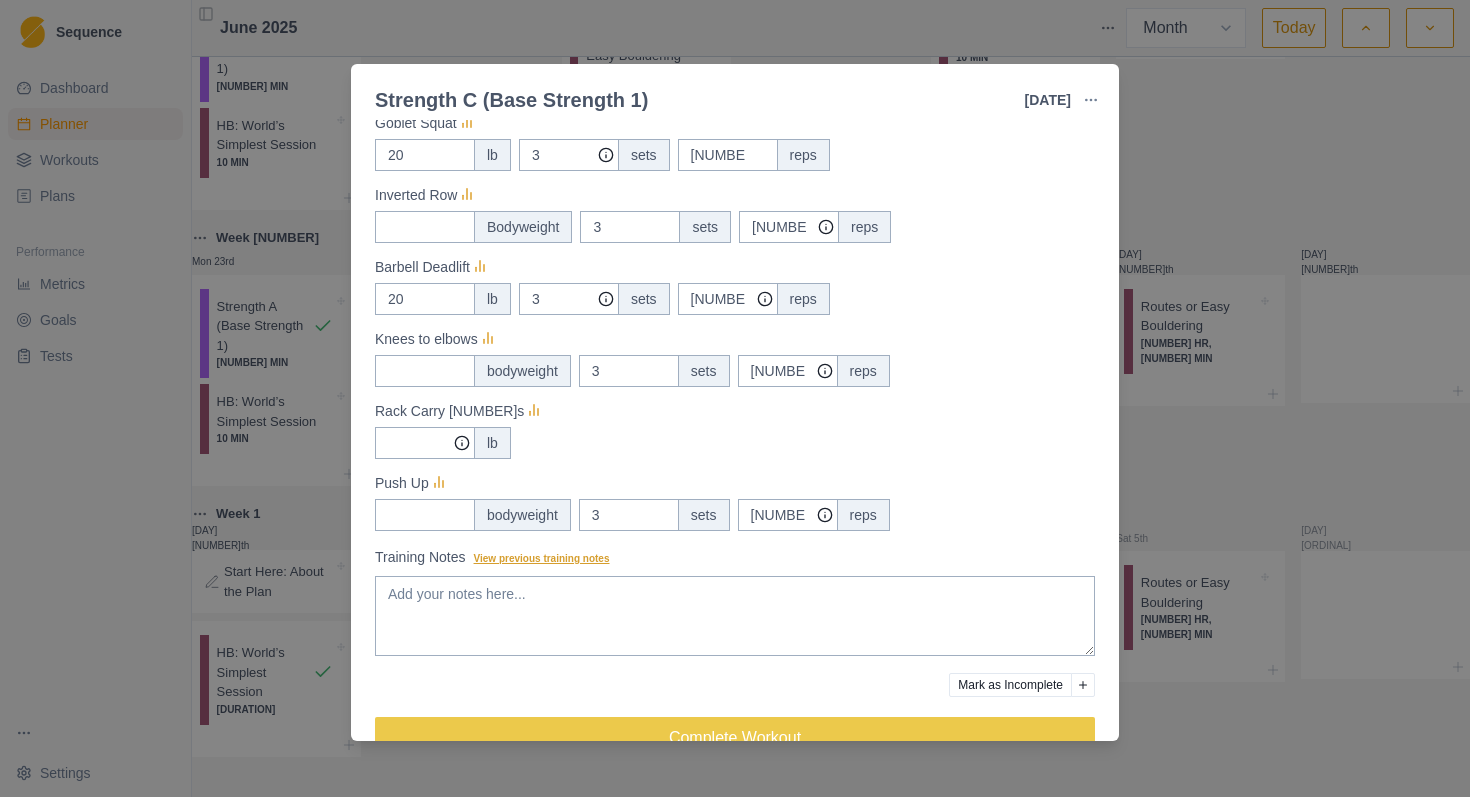 click on "View previous training notes" at bounding box center [542, 558] 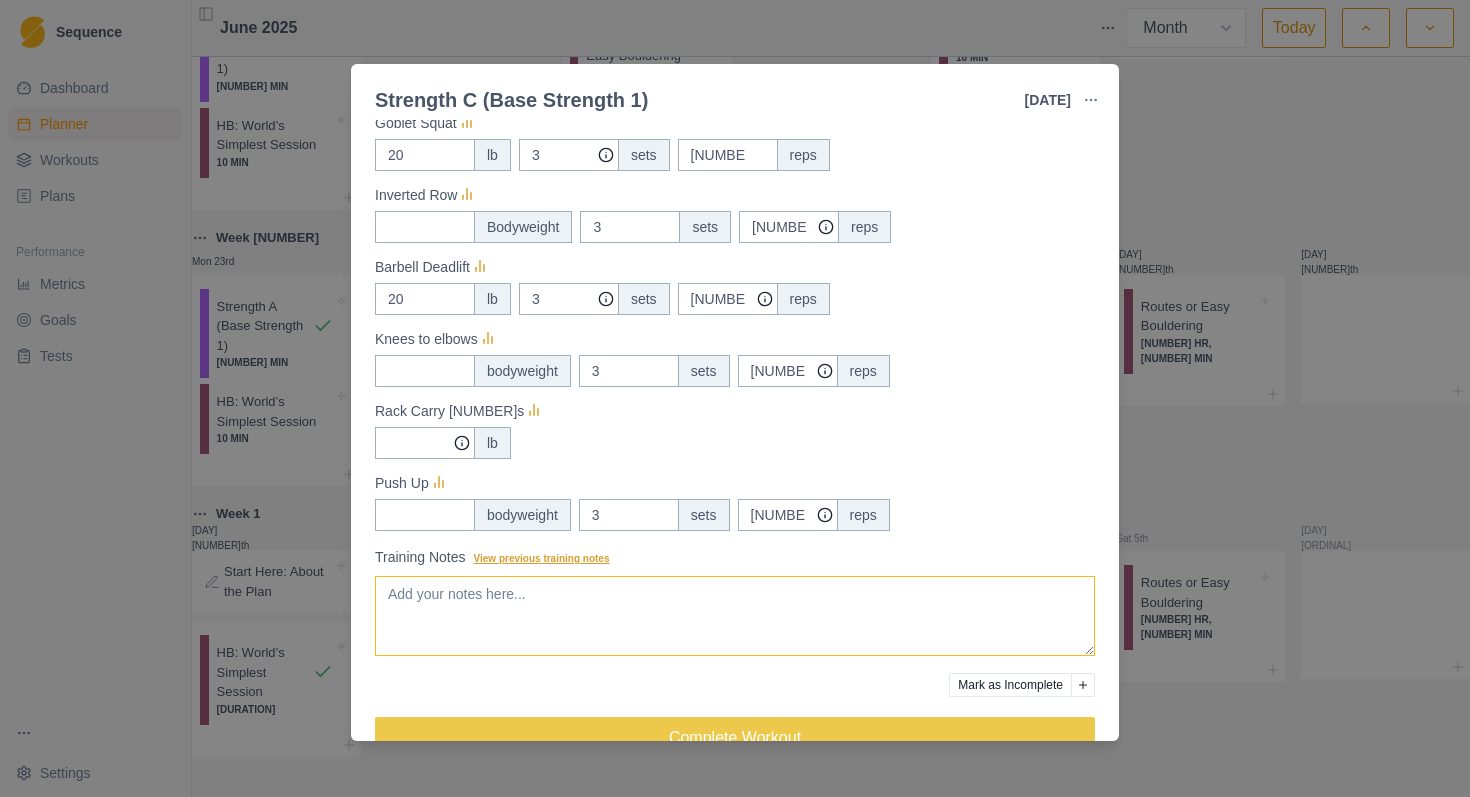 click on "Training Notes View previous training notes" at bounding box center [735, 616] 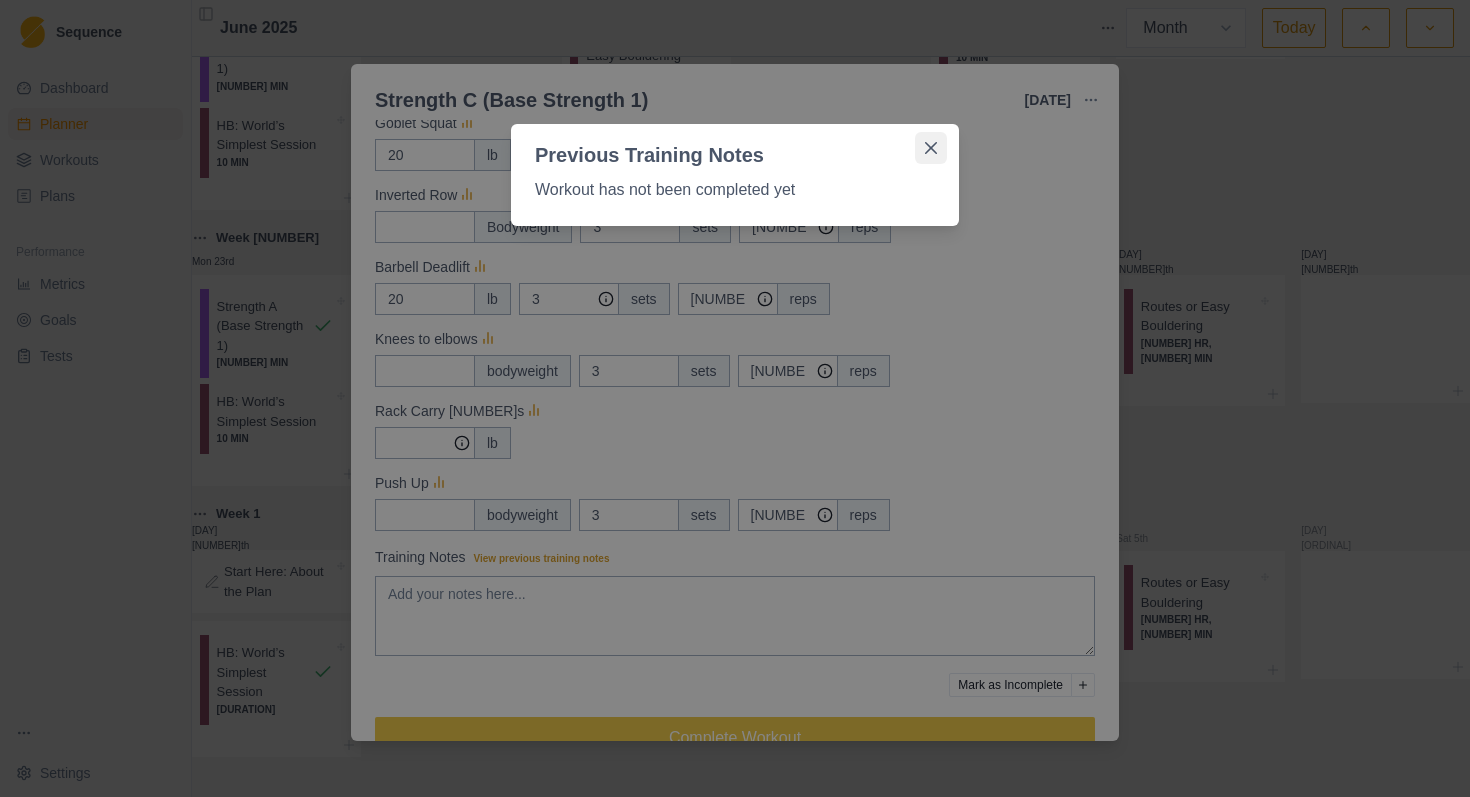 click at bounding box center [931, 148] 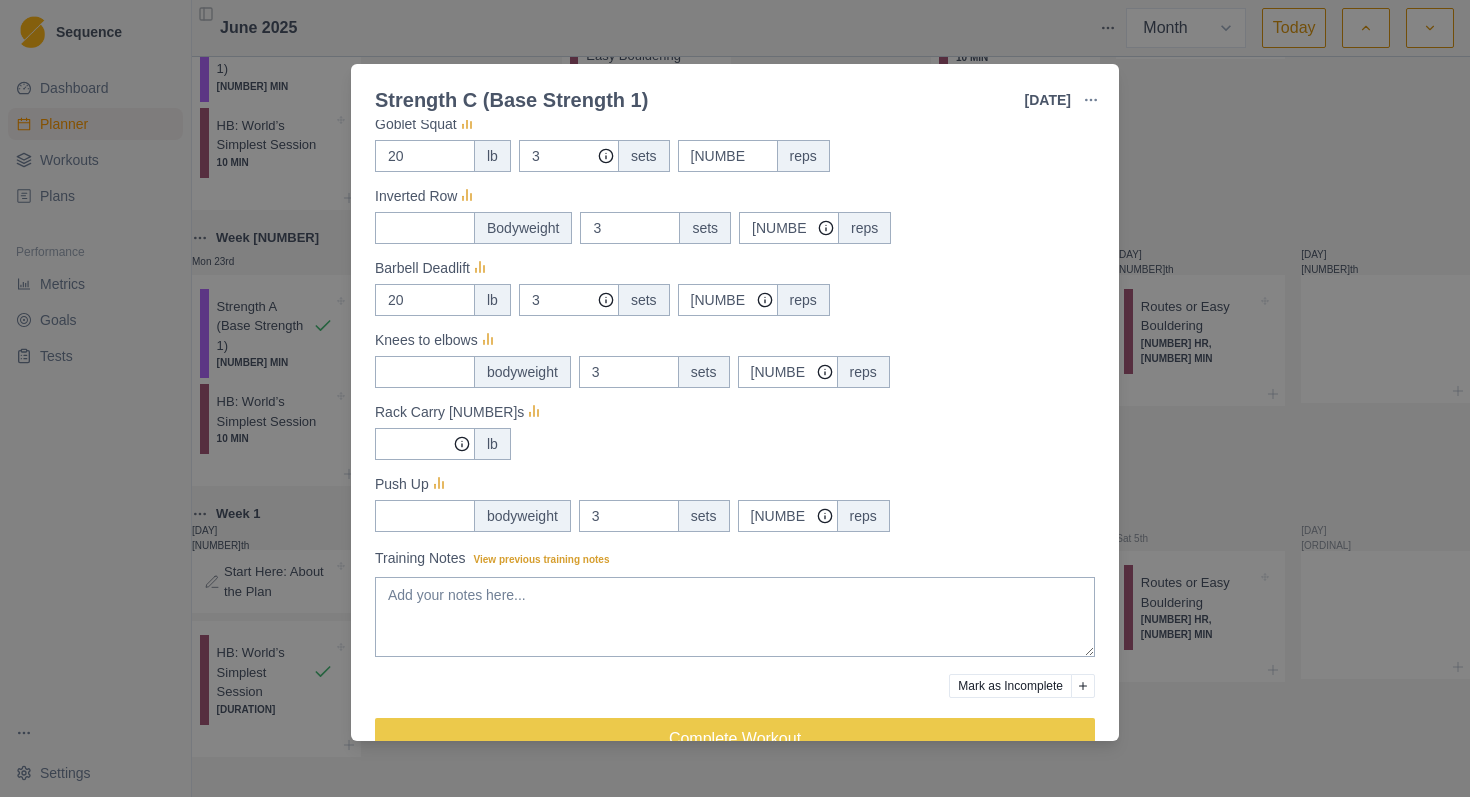 scroll, scrollTop: 409, scrollLeft: 0, axis: vertical 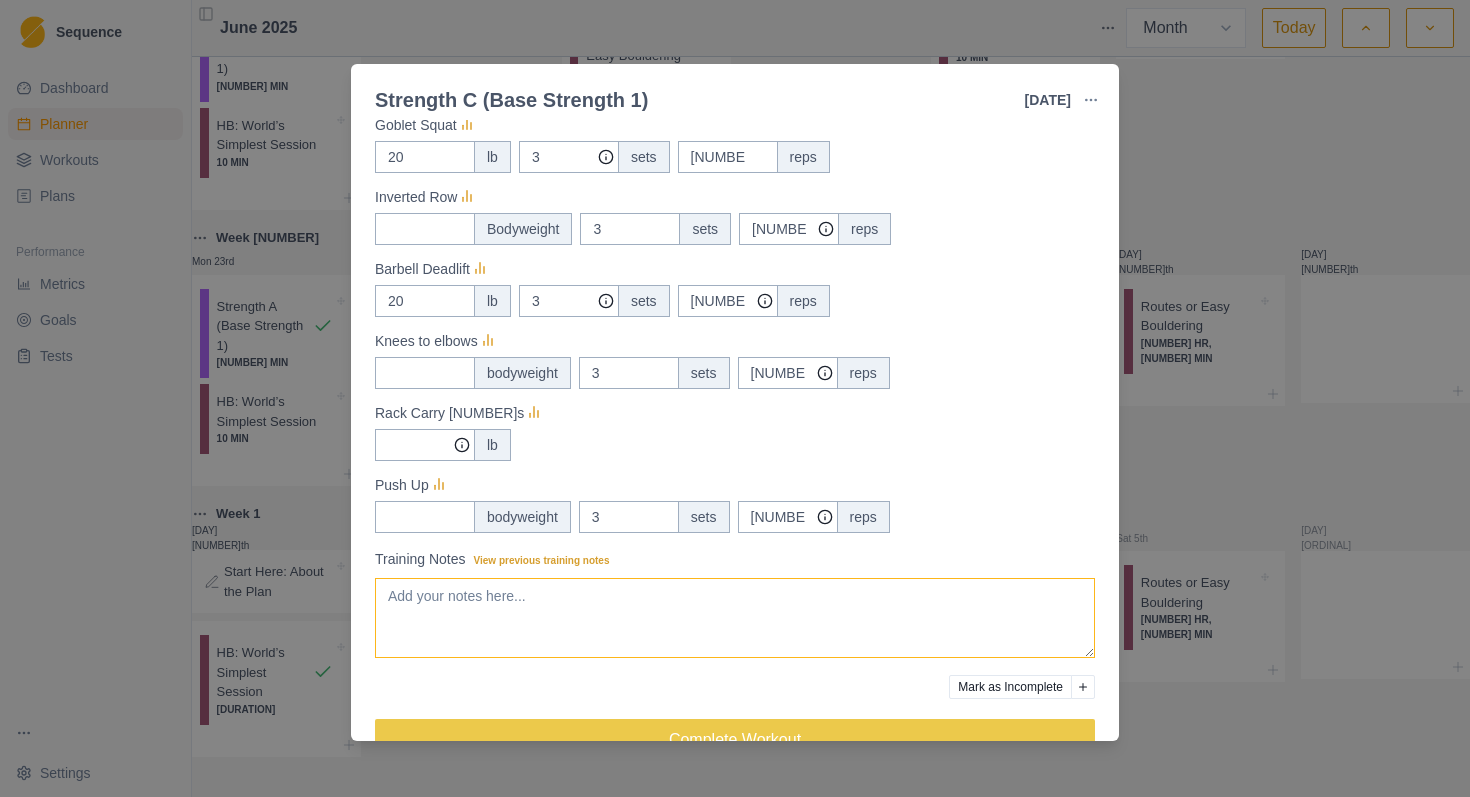 click on "Training Notes View previous training notes" at bounding box center [735, 618] 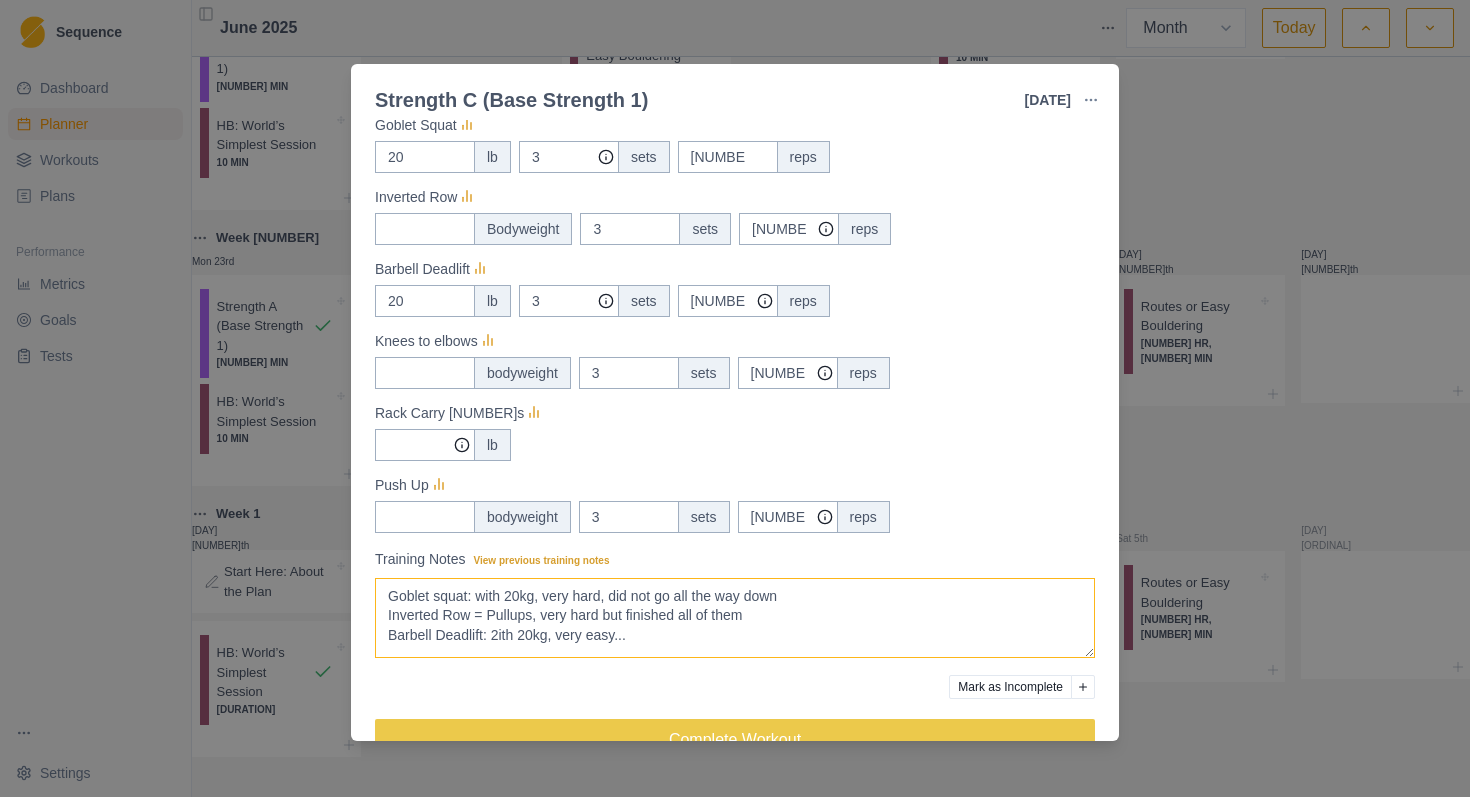 scroll, scrollTop: 5, scrollLeft: 0, axis: vertical 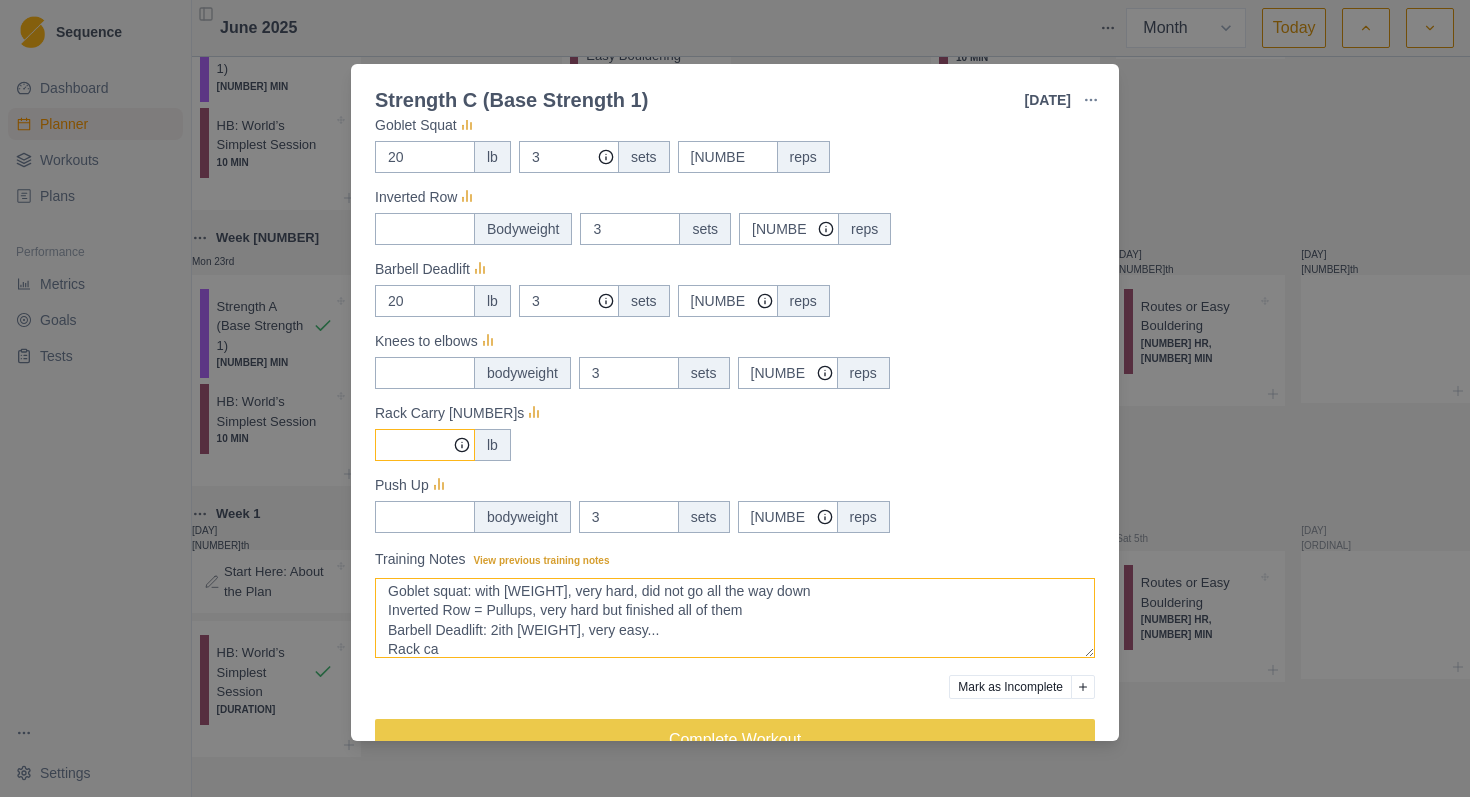 type on "Goblet squat: with [WEIGHT], very hard, did not go all the way down
Inverted Row = Pullups, very hard but finished all of them
Barbell Deadlift: 2ith [WEIGHT], very easy...
Rack ca" 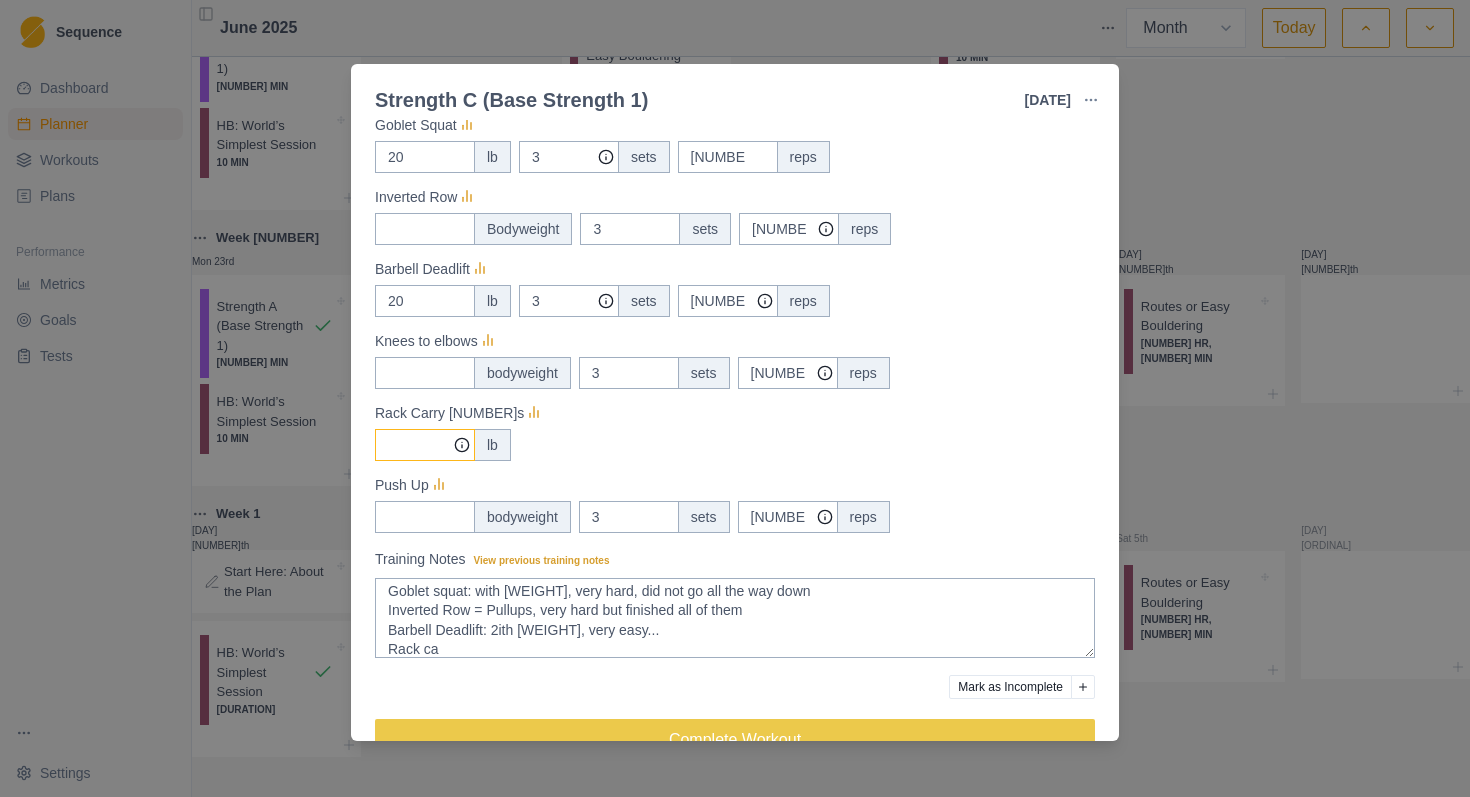 click on "Measures" at bounding box center (425, 445) 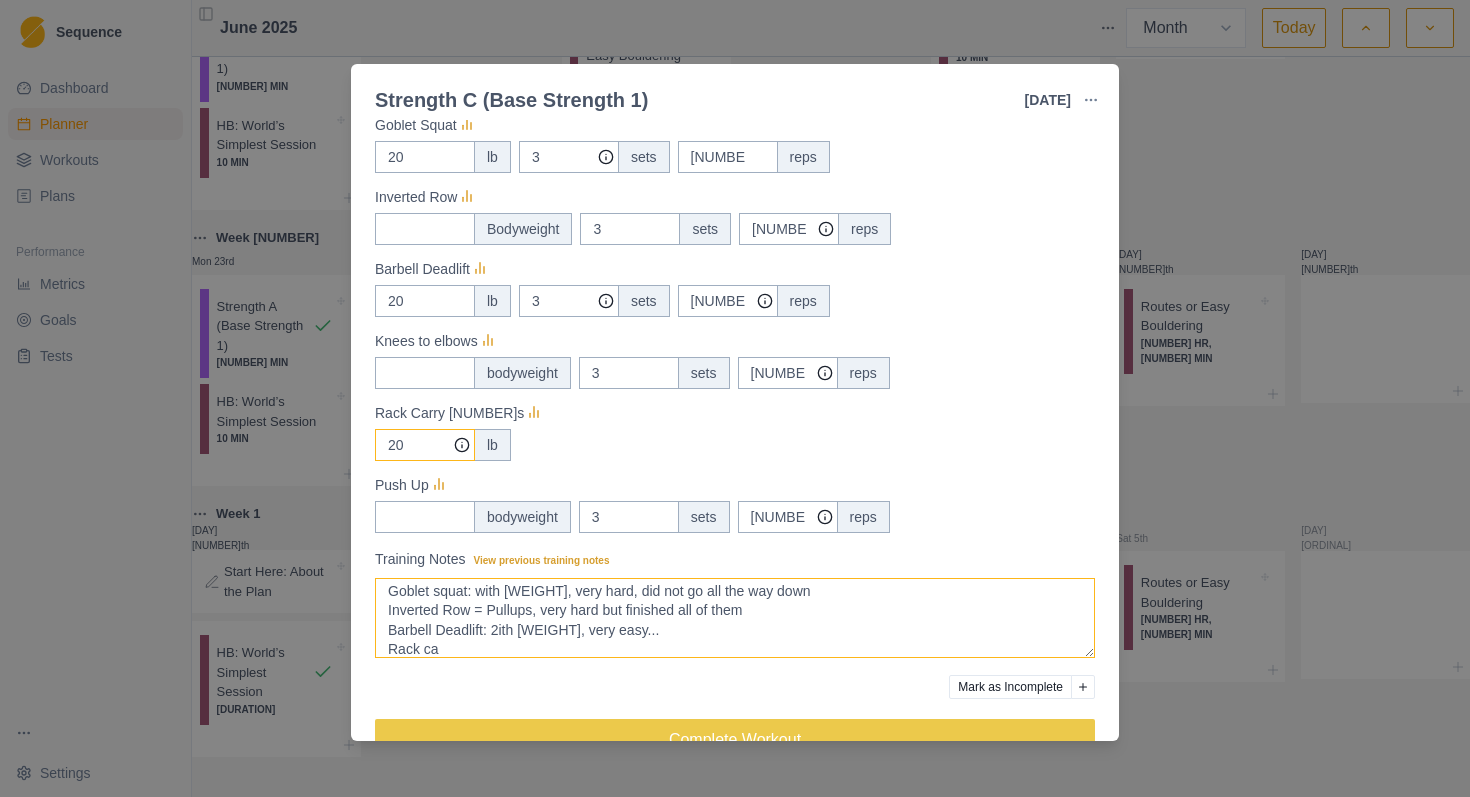 type on "20" 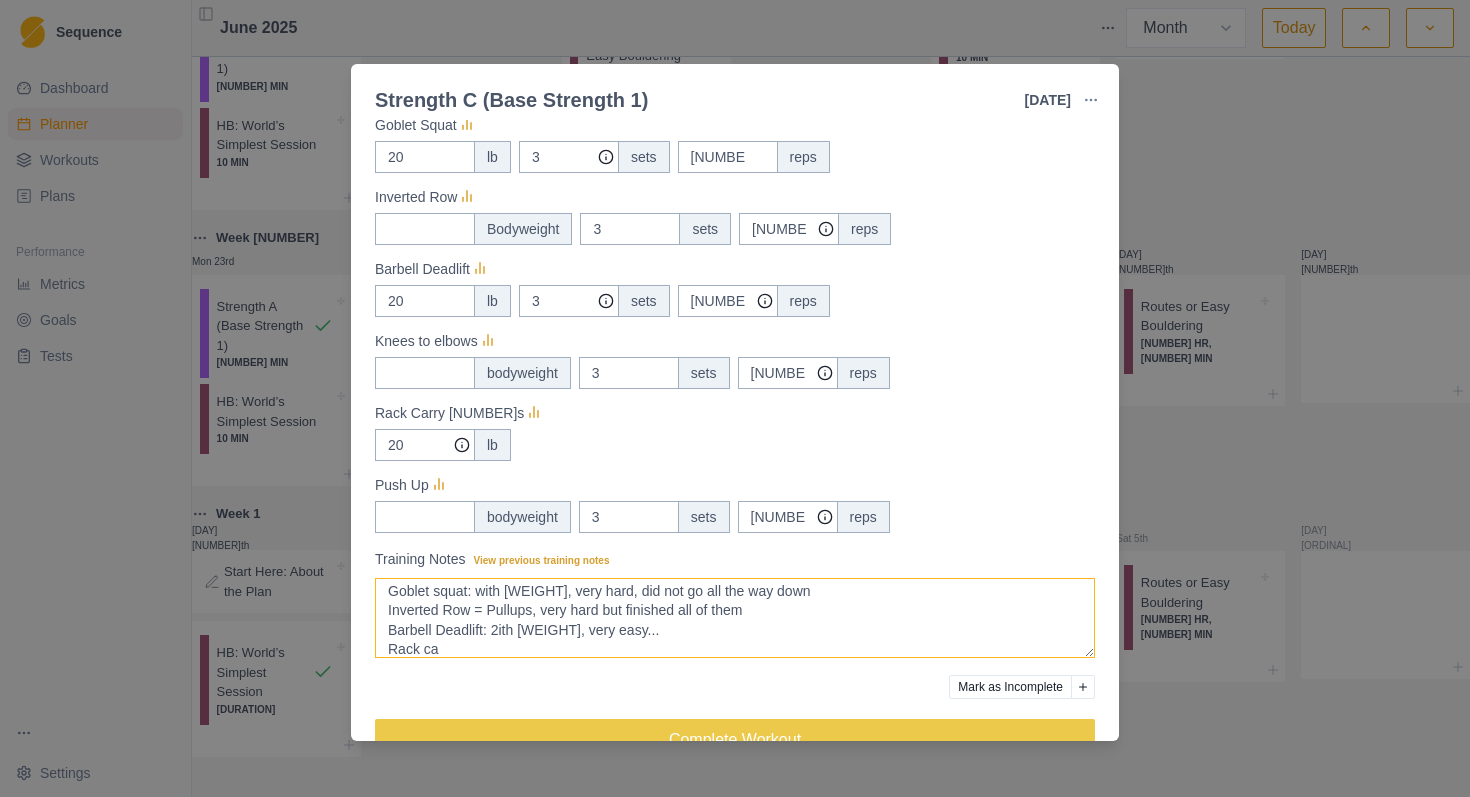 click on "Goblet squat: with [WEIGHT], very hard, did not go all the way down
Inverted Row = Pullups, very hard but finished all of them
Barbell Deadlift: 2ith [WEIGHT], very easy...
Rack ca" at bounding box center (735, 618) 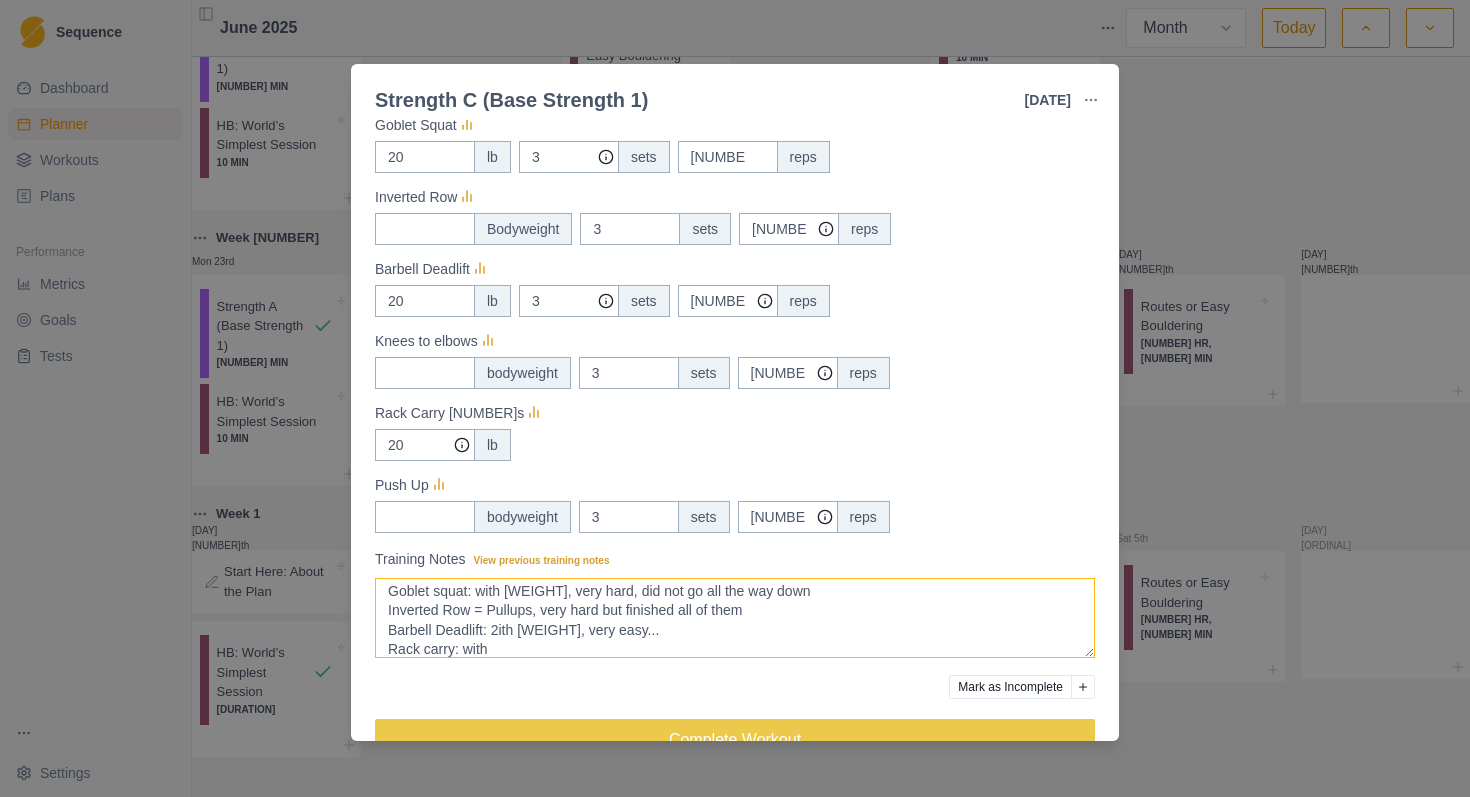 click on "Goblet squat: with [WEIGHT], very hard, did not go all the way down
Inverted Row = Pullups, very hard but finished all of them
Barbell Deadlift: 2ith [WEIGHT], very easy...
Rack ca" at bounding box center [735, 618] 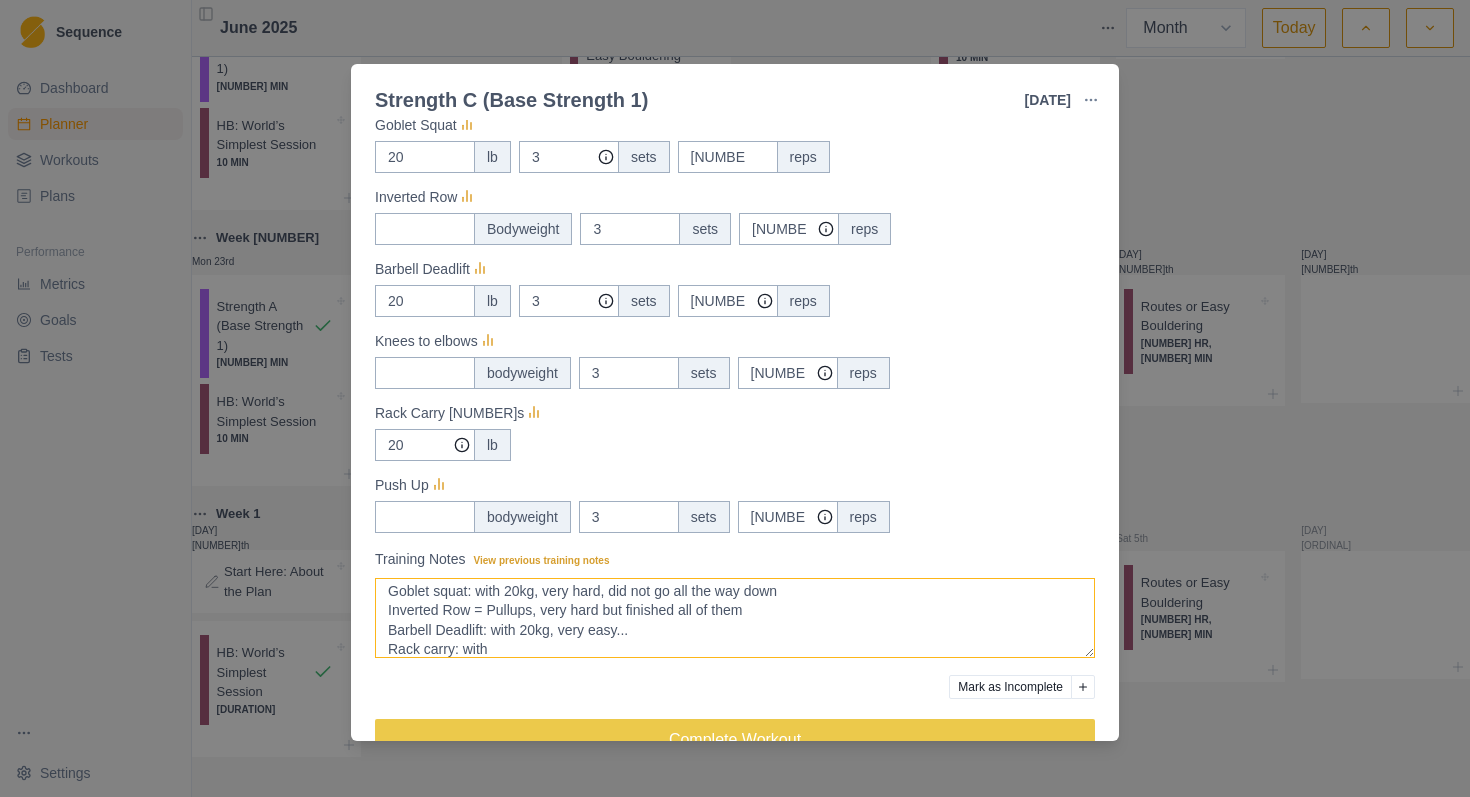 click on "Goblet squat: with [WEIGHT], very hard, did not go all the way down
Inverted Row = Pullups, very hard but finished all of them
Barbell Deadlift: 2ith [WEIGHT], very easy...
Rack ca" at bounding box center [735, 618] 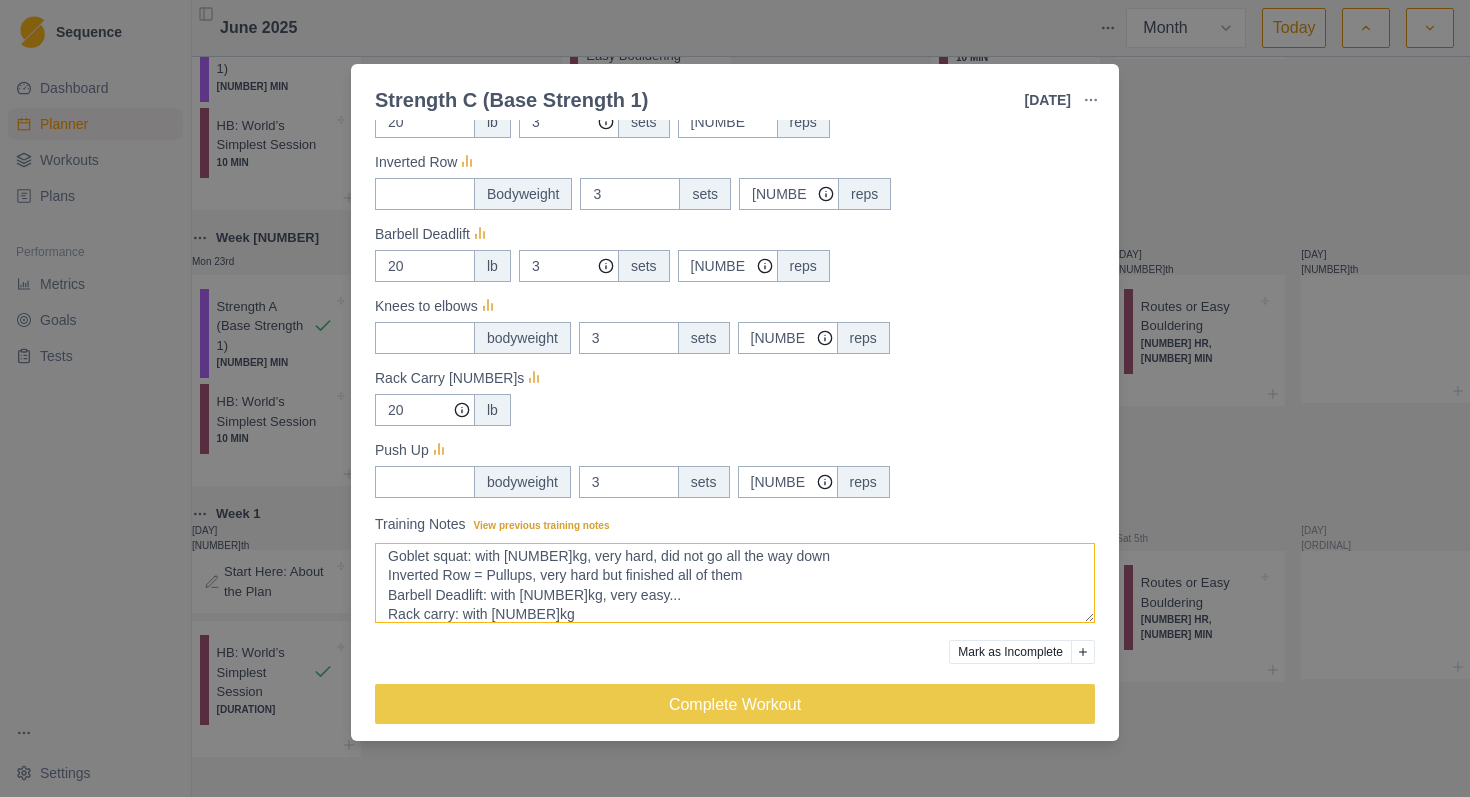scroll, scrollTop: 452, scrollLeft: 0, axis: vertical 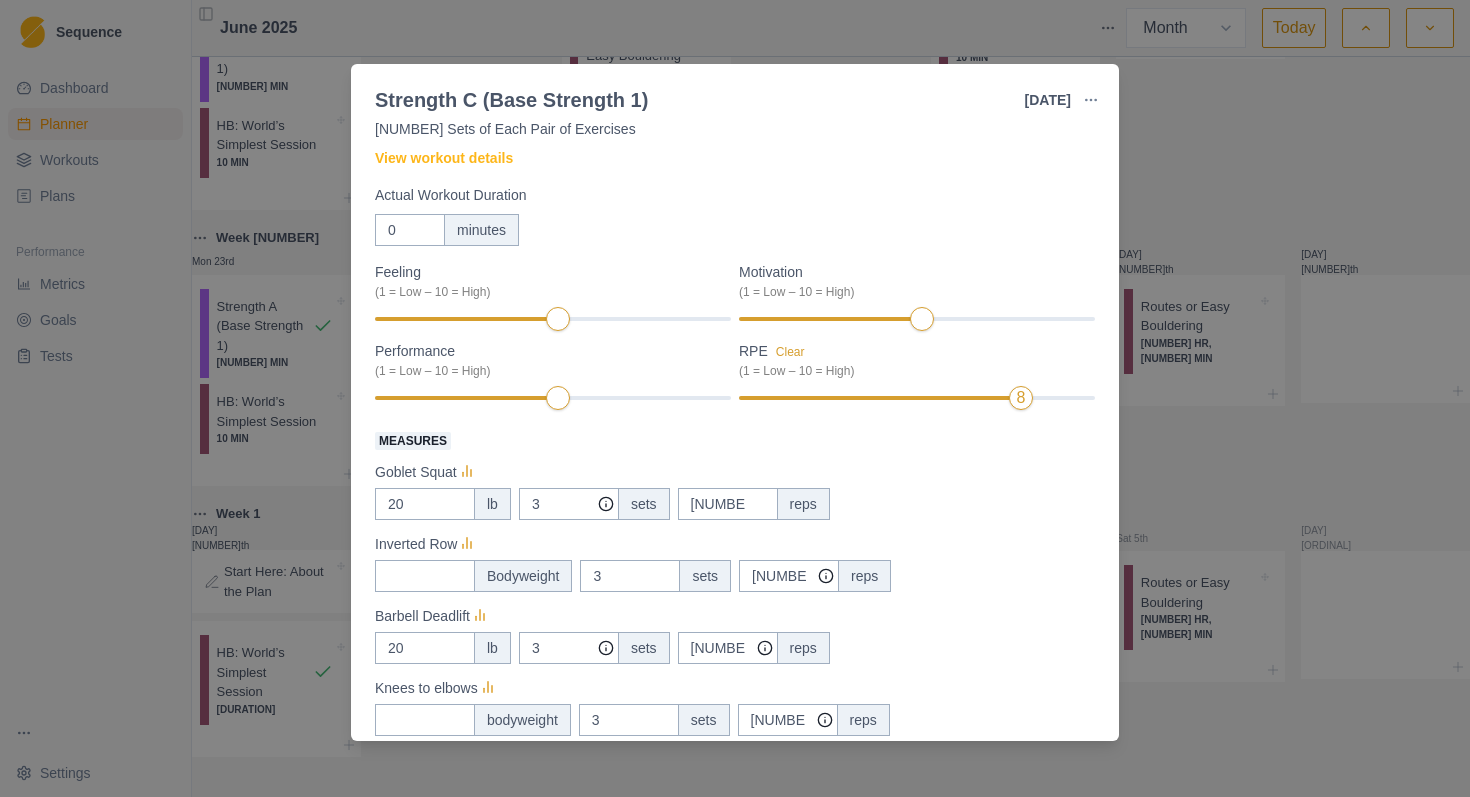 type on "Goblet squat: with [NUMBER]kg, very hard, did not go all the way down
Inverted Row = Pullups, very hard but finished all of them
Barbell Deadlift: with [NUMBER]kg, very easy...
Rack carry: with [NUMBER]kg, quite hard
Pushups: quite hard but finished" 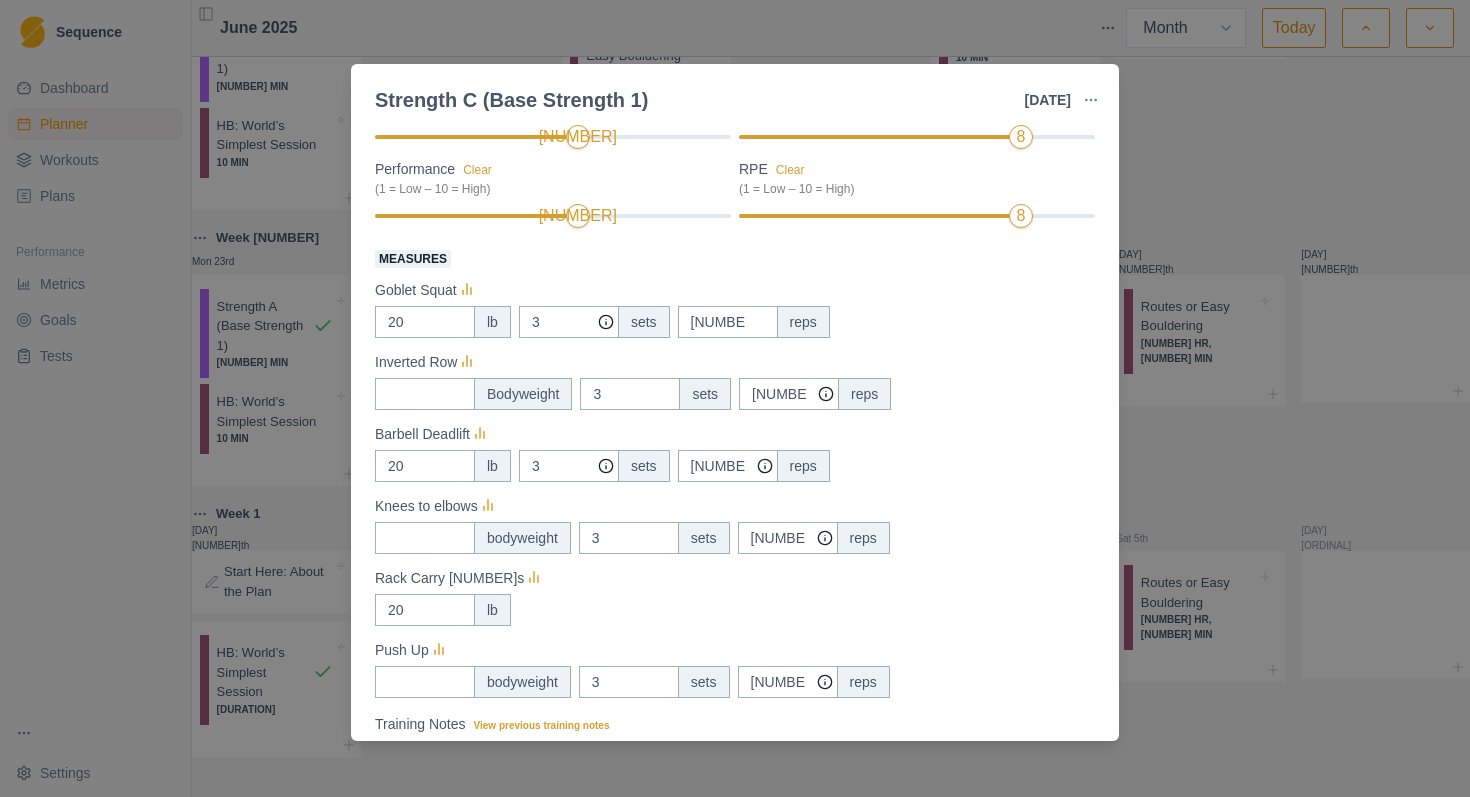 scroll, scrollTop: 455, scrollLeft: 0, axis: vertical 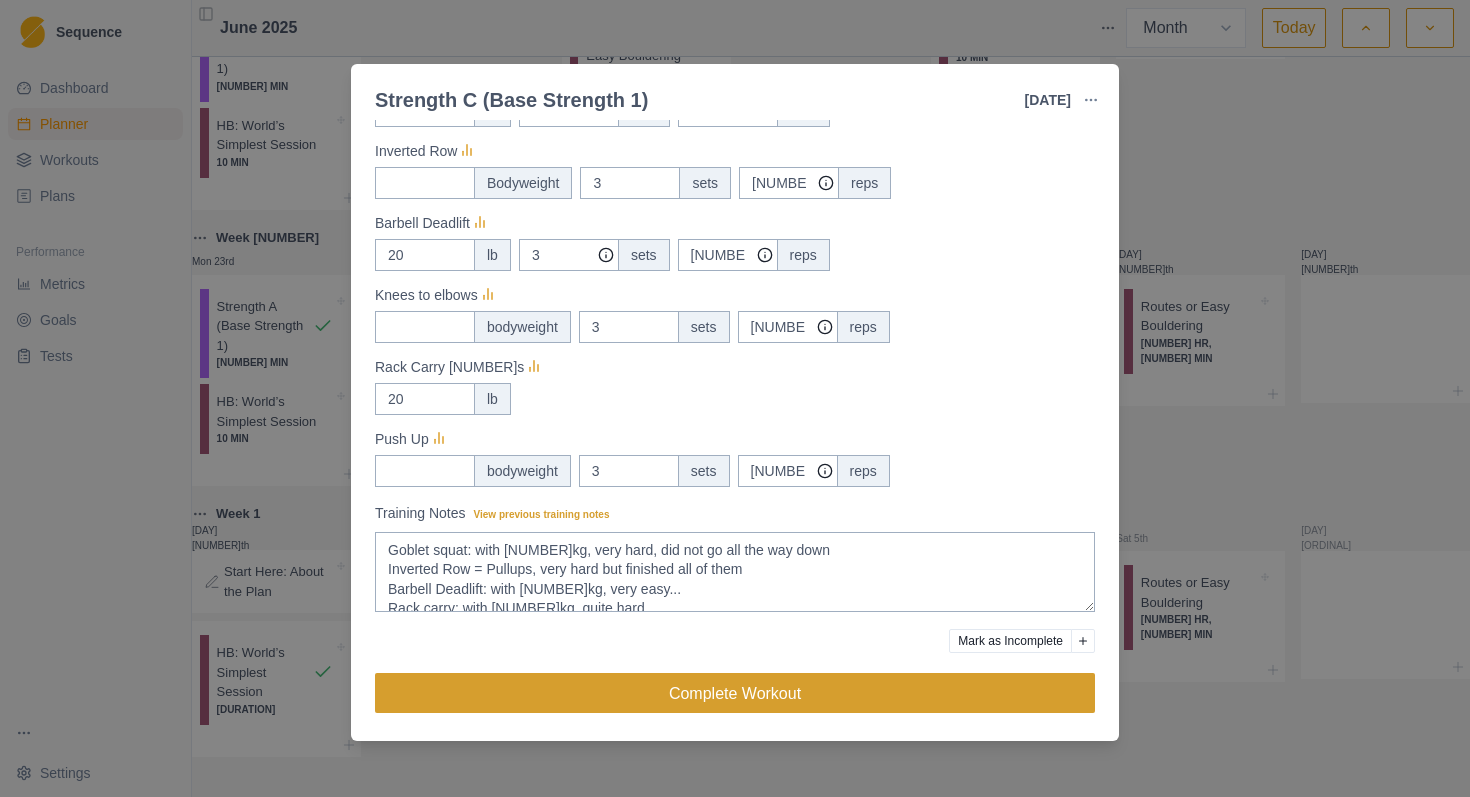 click on "Complete Workout" at bounding box center [735, 693] 